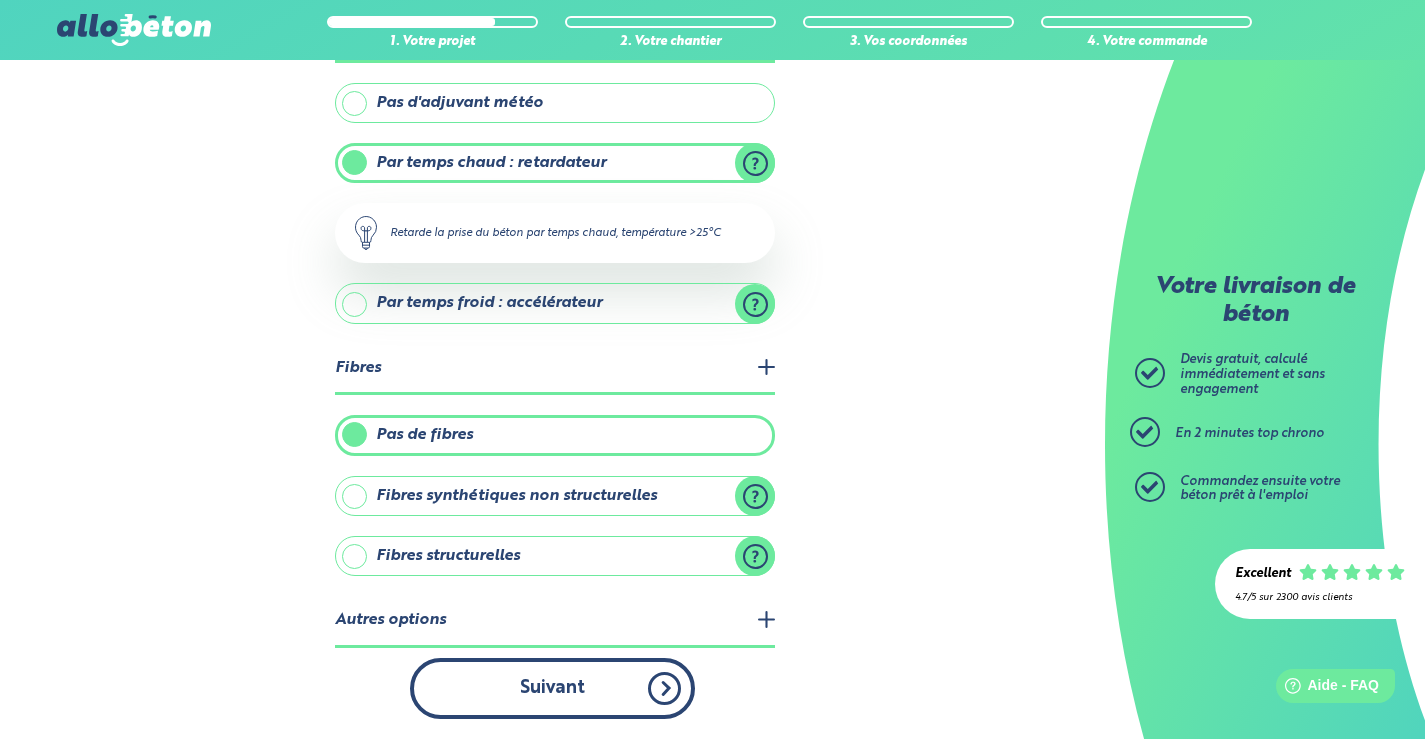 scroll, scrollTop: 0, scrollLeft: 0, axis: both 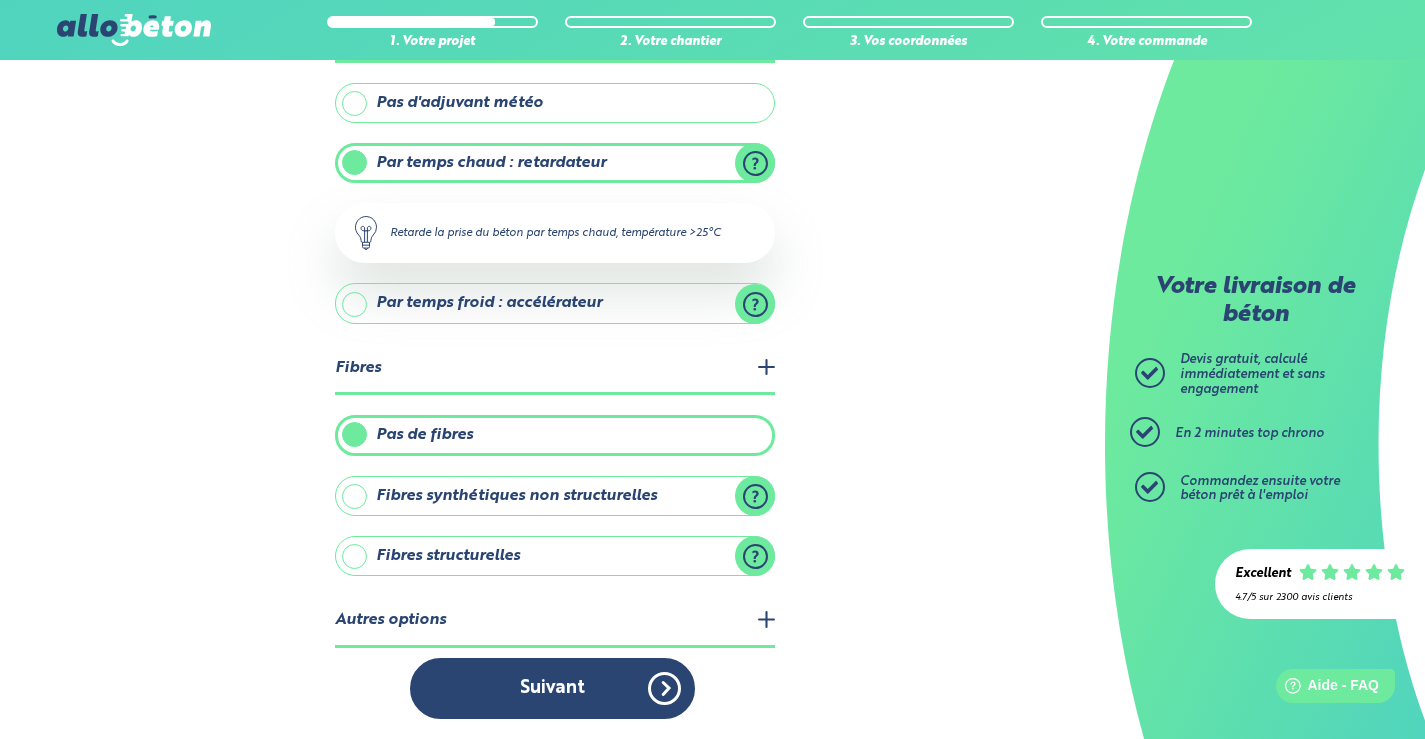 click on "Autres options" at bounding box center [555, 621] 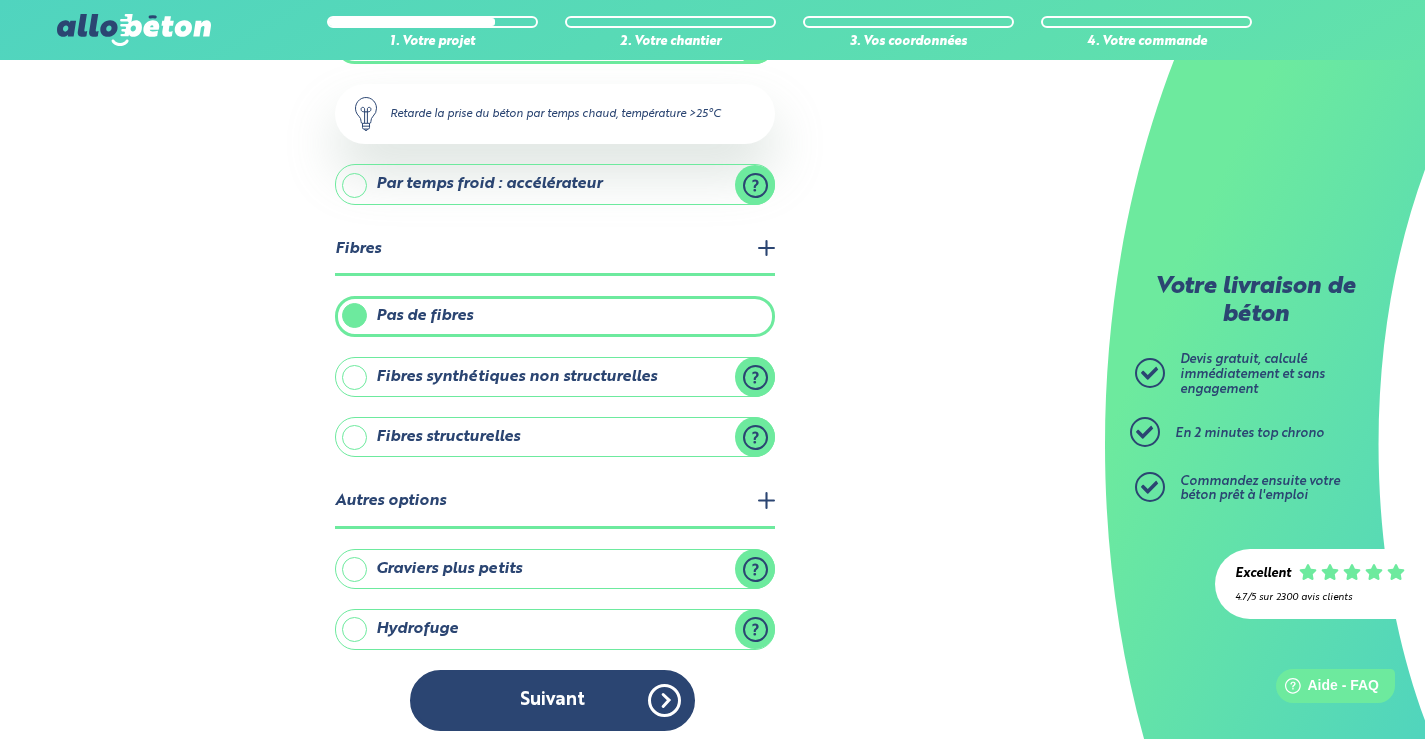 scroll, scrollTop: 553, scrollLeft: 0, axis: vertical 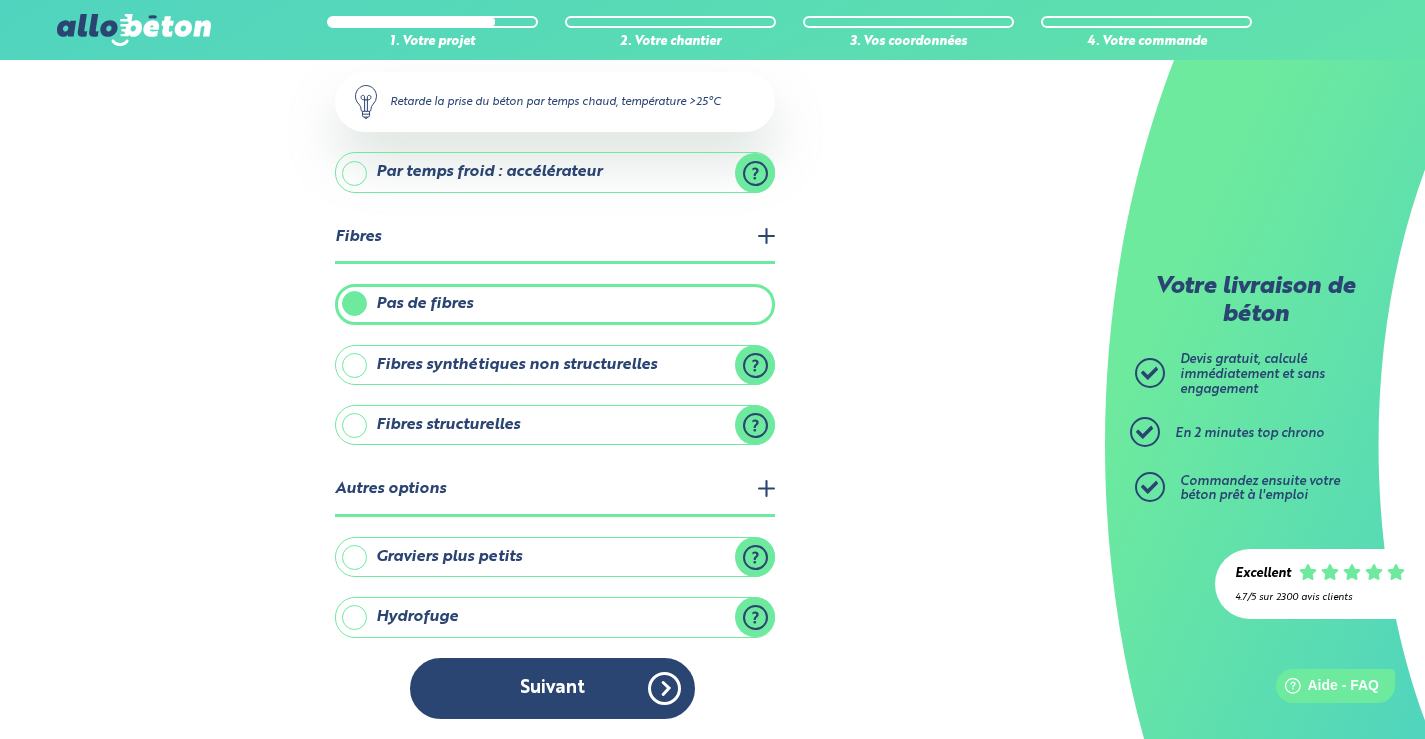 click on "Hydrofuge" at bounding box center (555, 617) 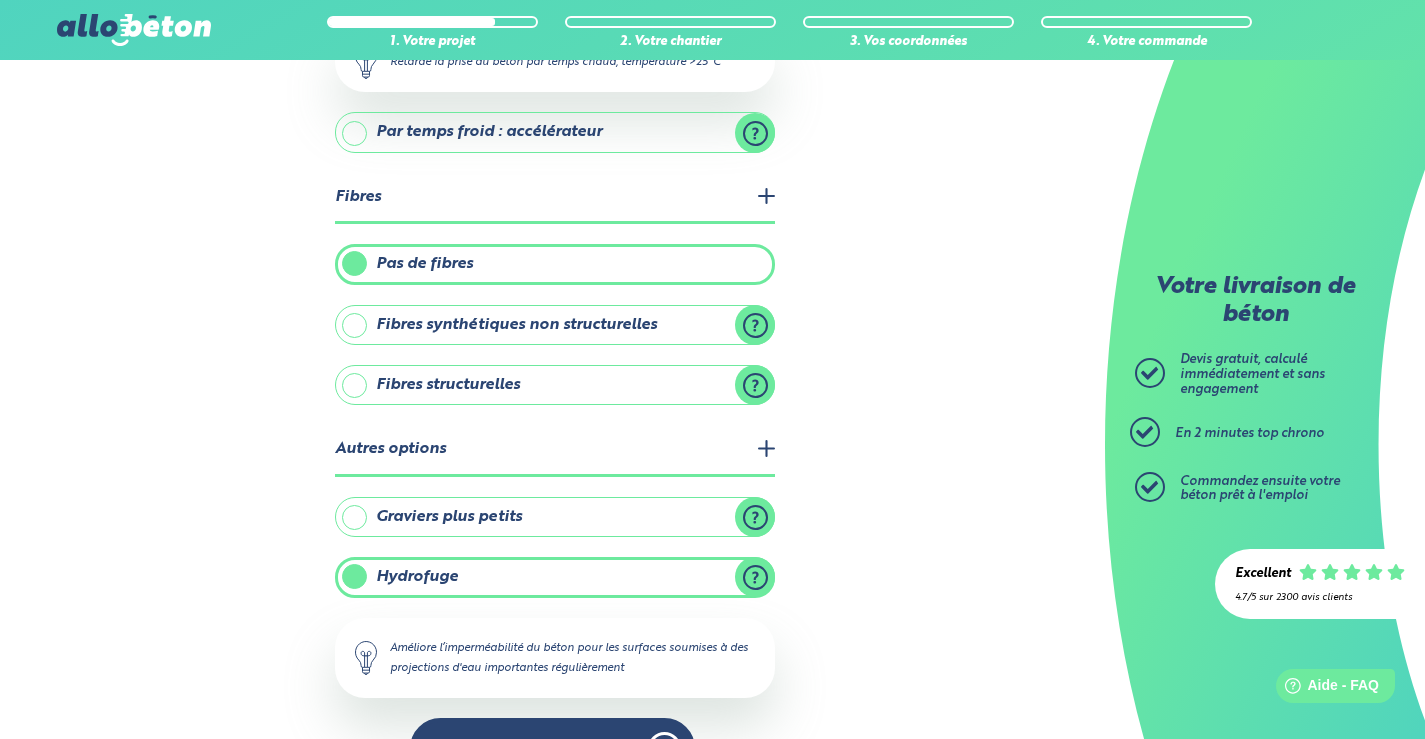 scroll, scrollTop: 653, scrollLeft: 0, axis: vertical 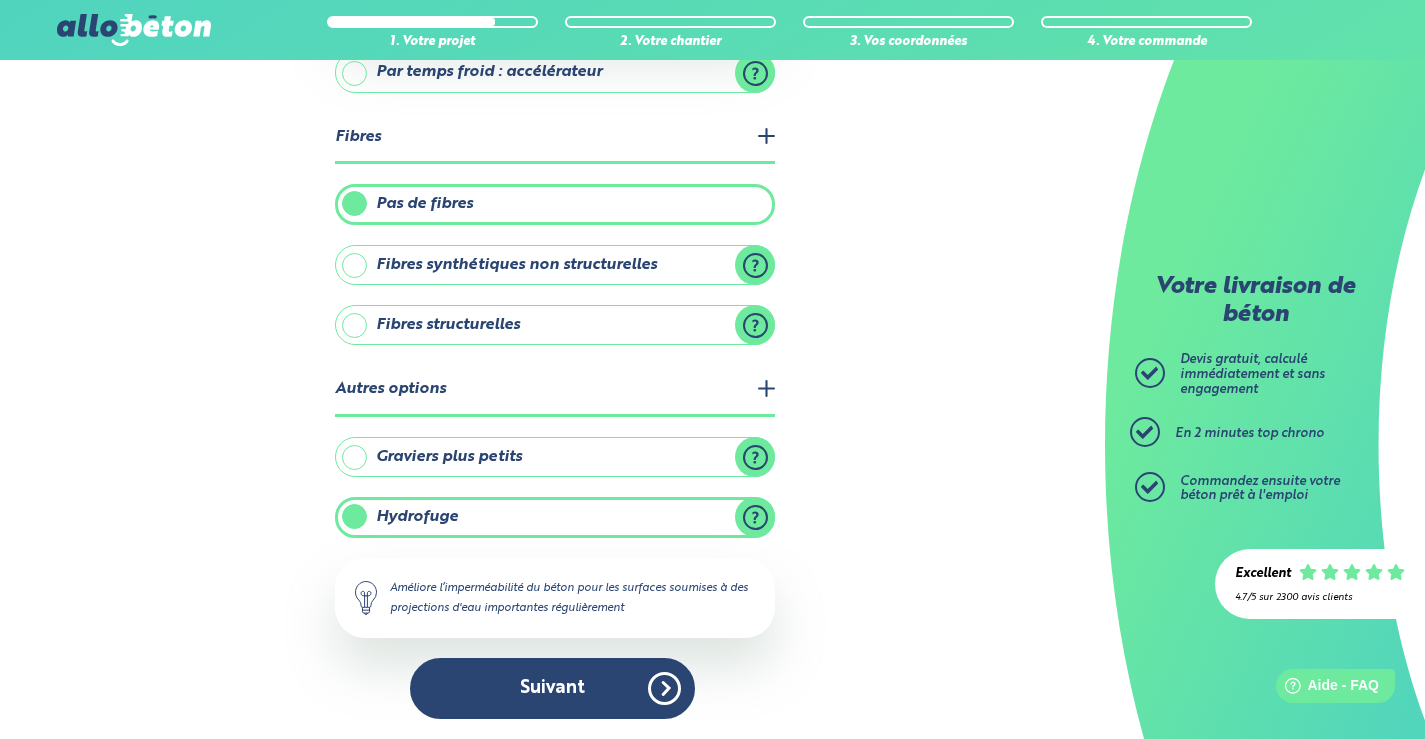 click on "Hydrofuge" at bounding box center [555, 517] 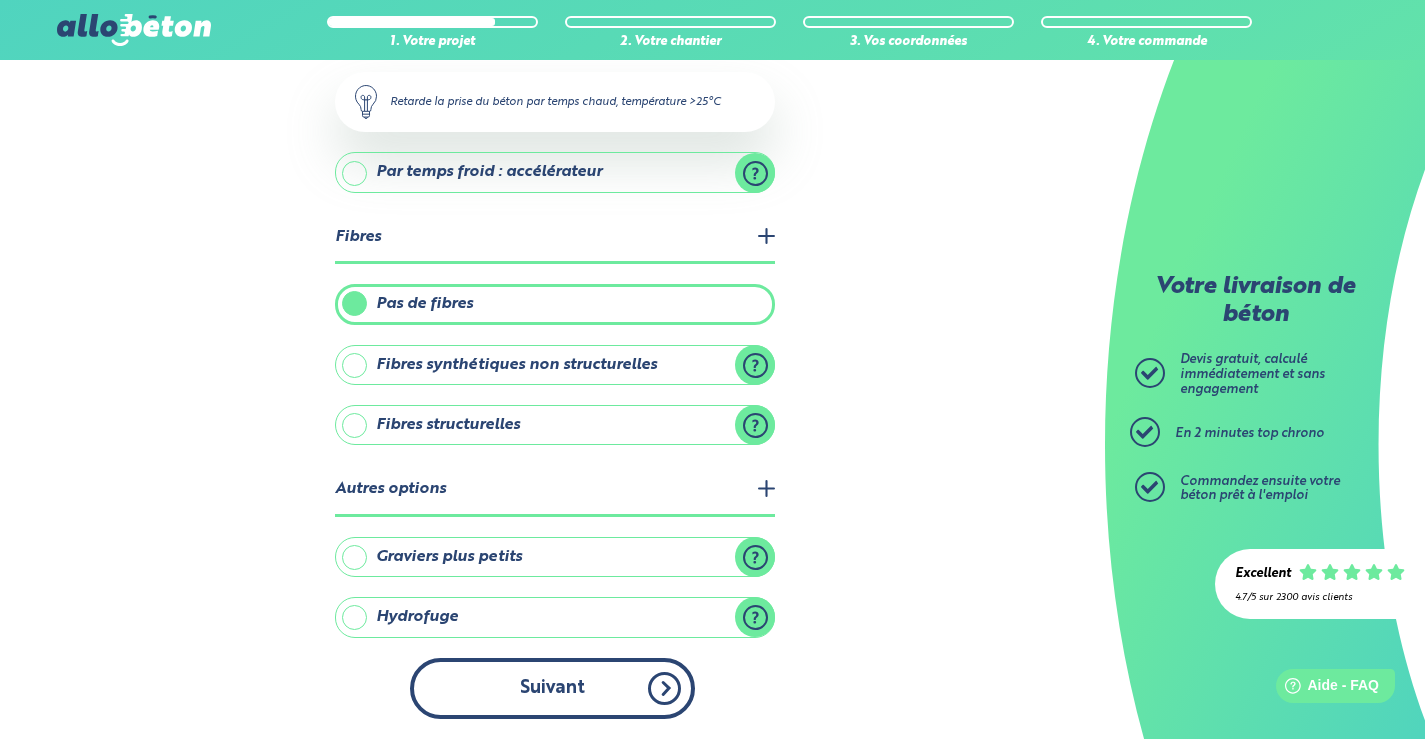 click on "Suivant" at bounding box center (552, 688) 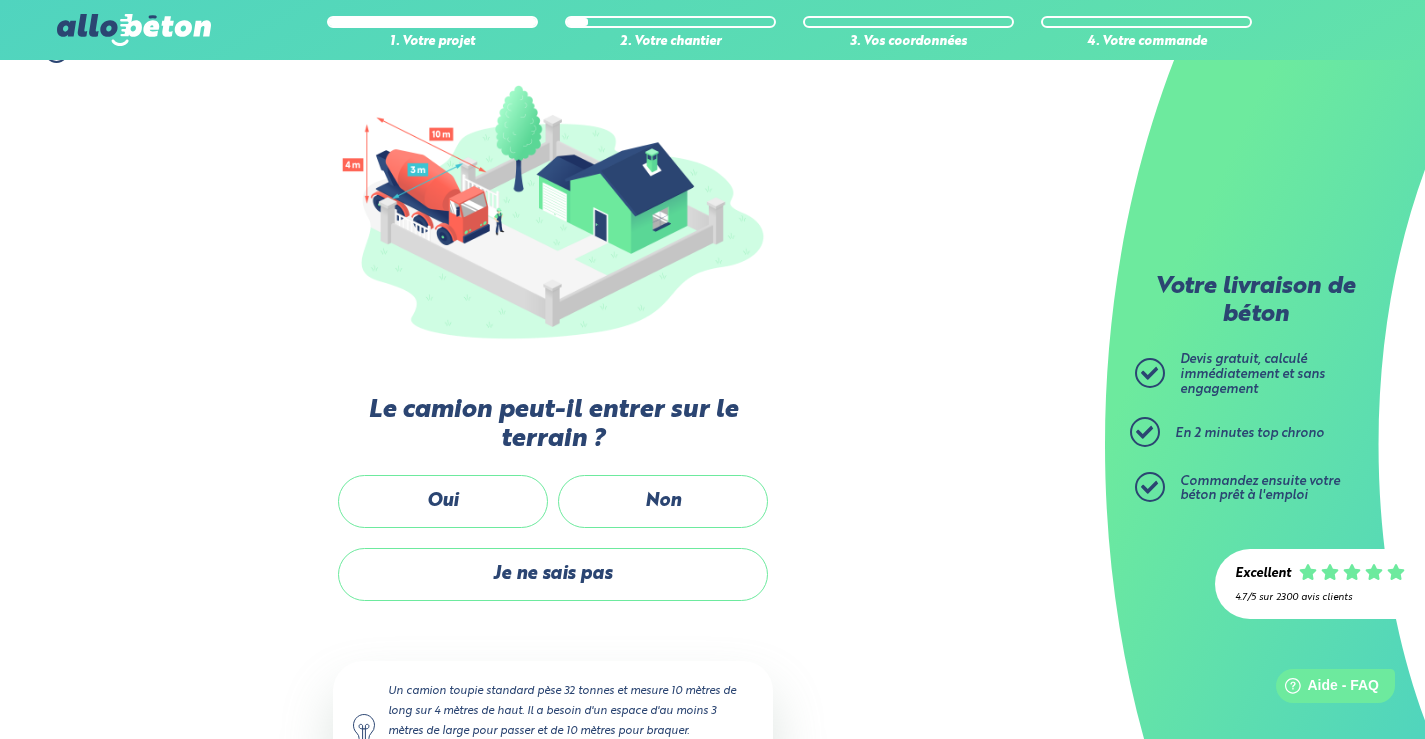 scroll, scrollTop: 220, scrollLeft: 0, axis: vertical 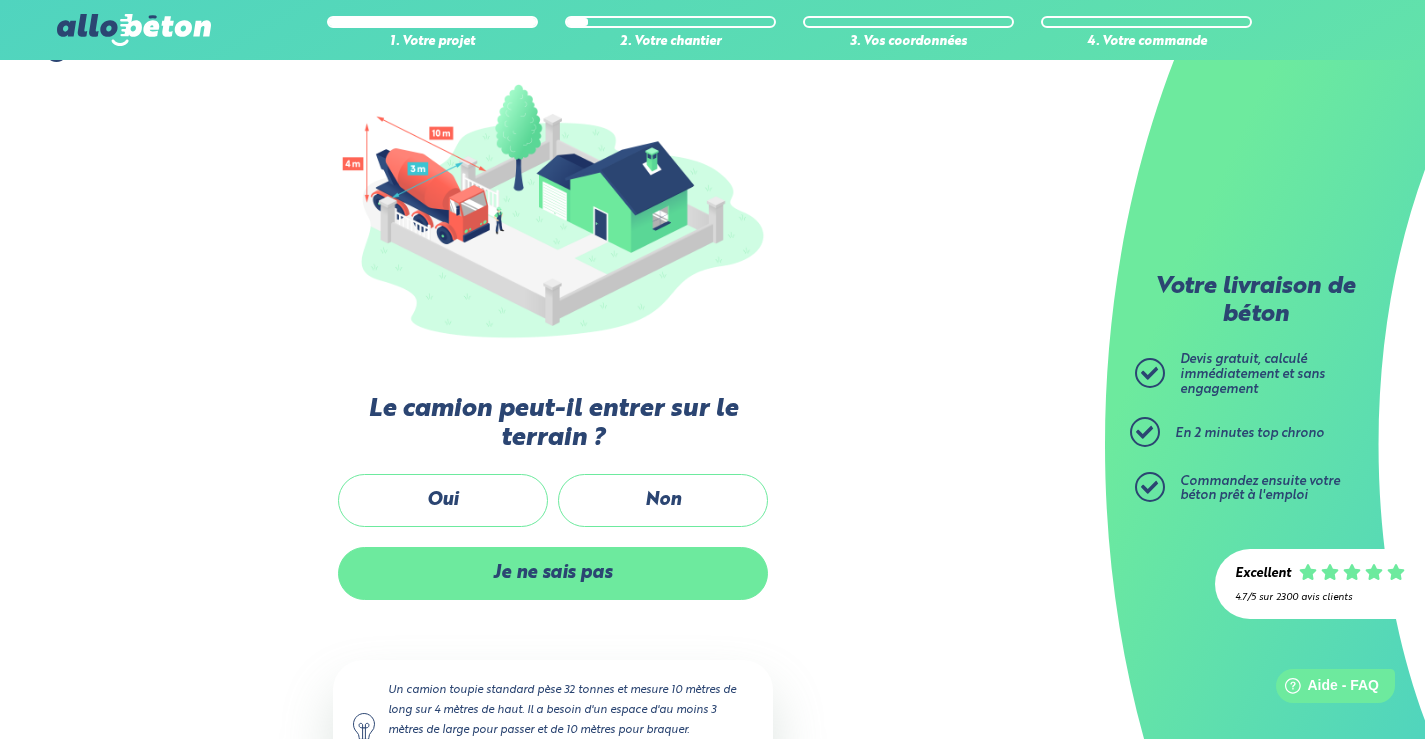 click on "Je ne sais pas" at bounding box center (553, 573) 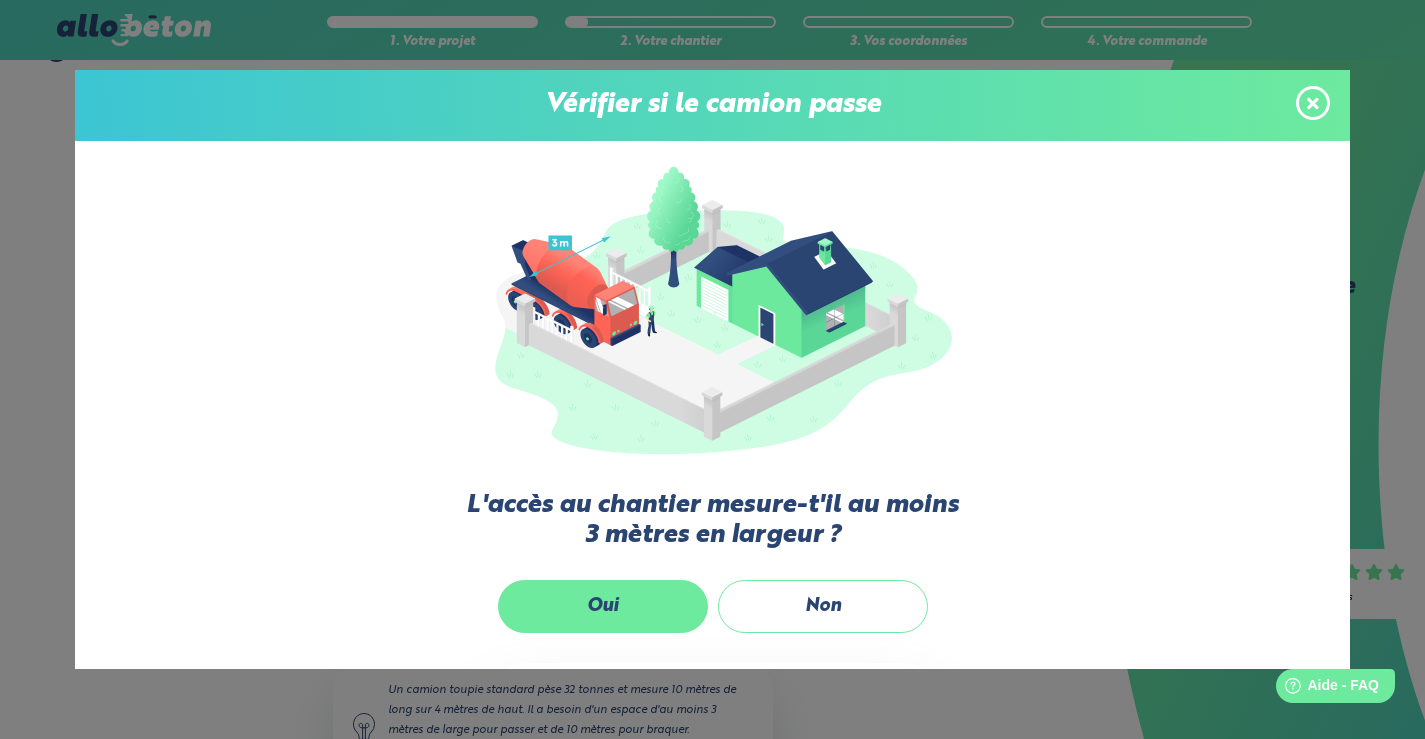 click on "Oui" at bounding box center (603, 606) 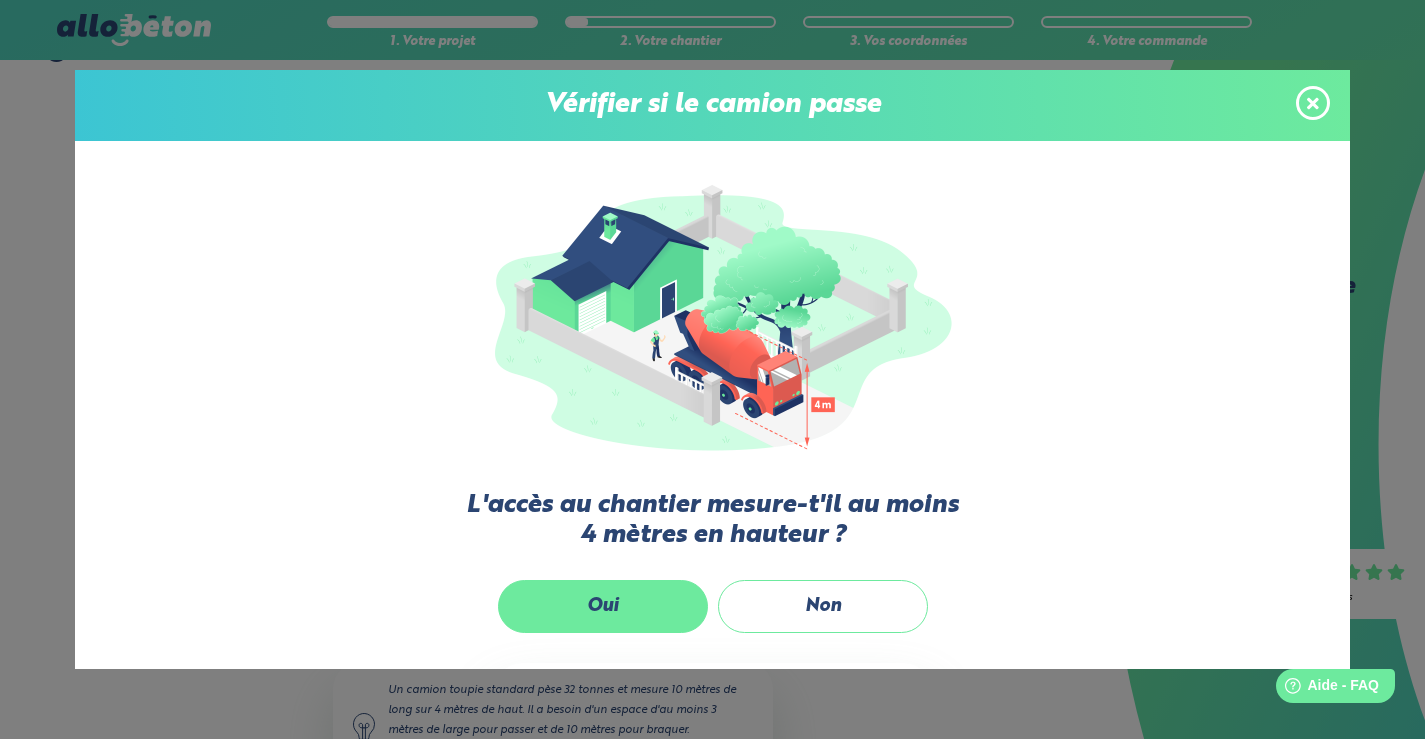 click on "Oui" at bounding box center [603, 606] 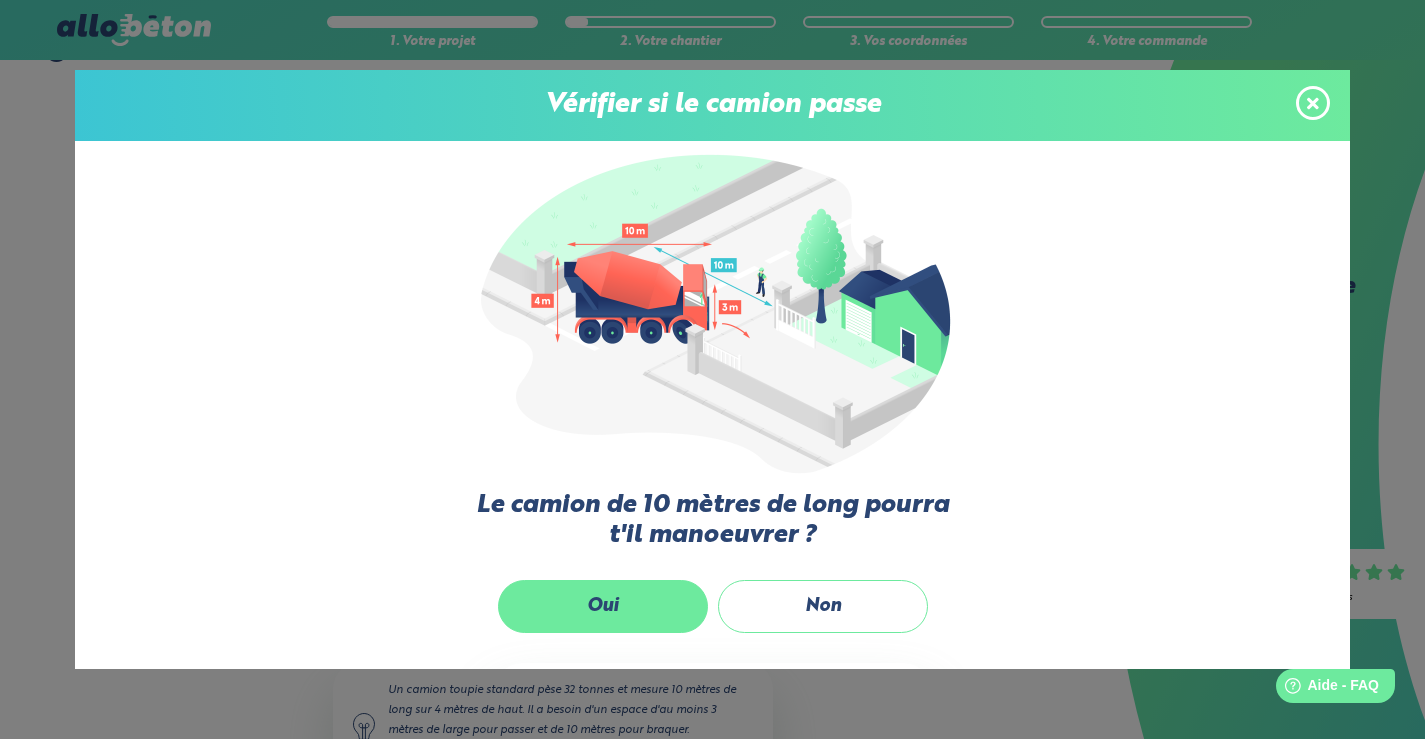 click on "Oui" at bounding box center [603, 606] 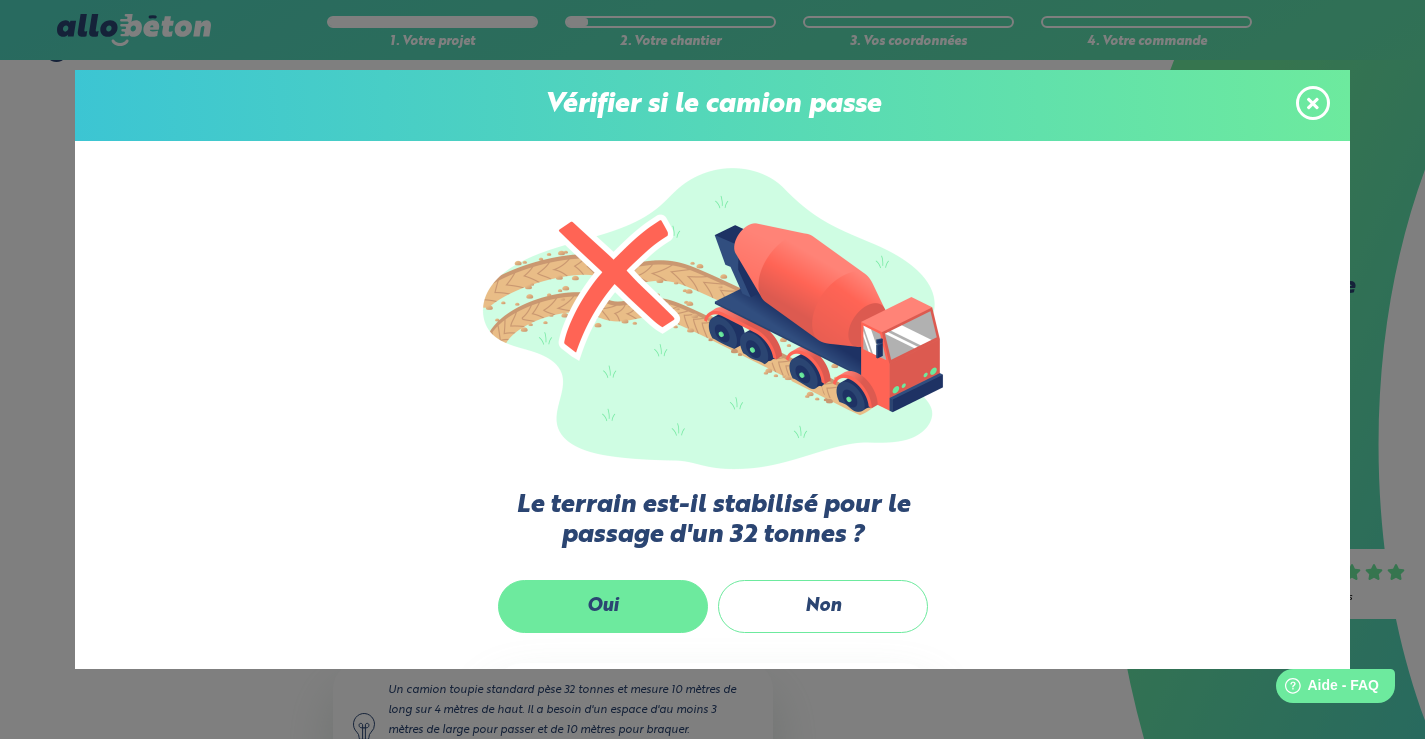 click on "Oui" at bounding box center (603, 606) 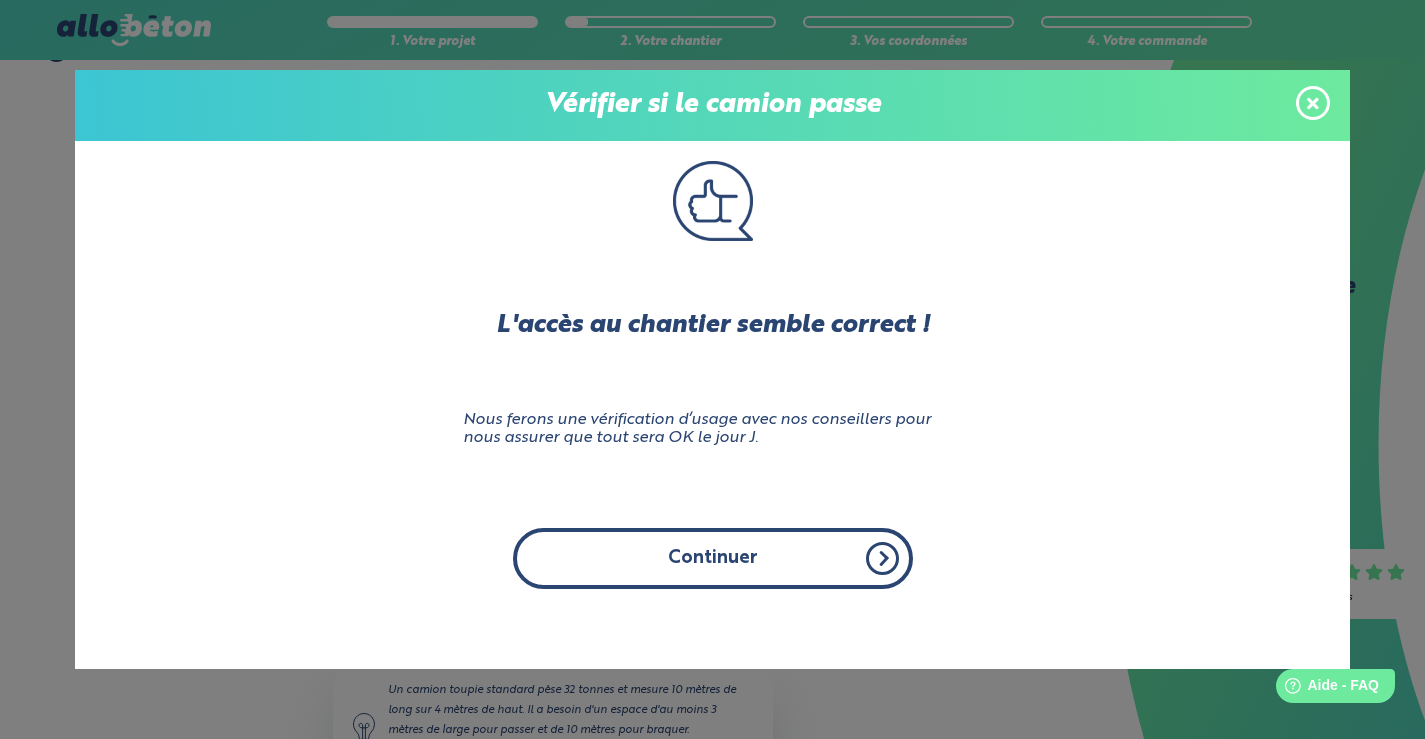 click on "Continuer" at bounding box center (713, 558) 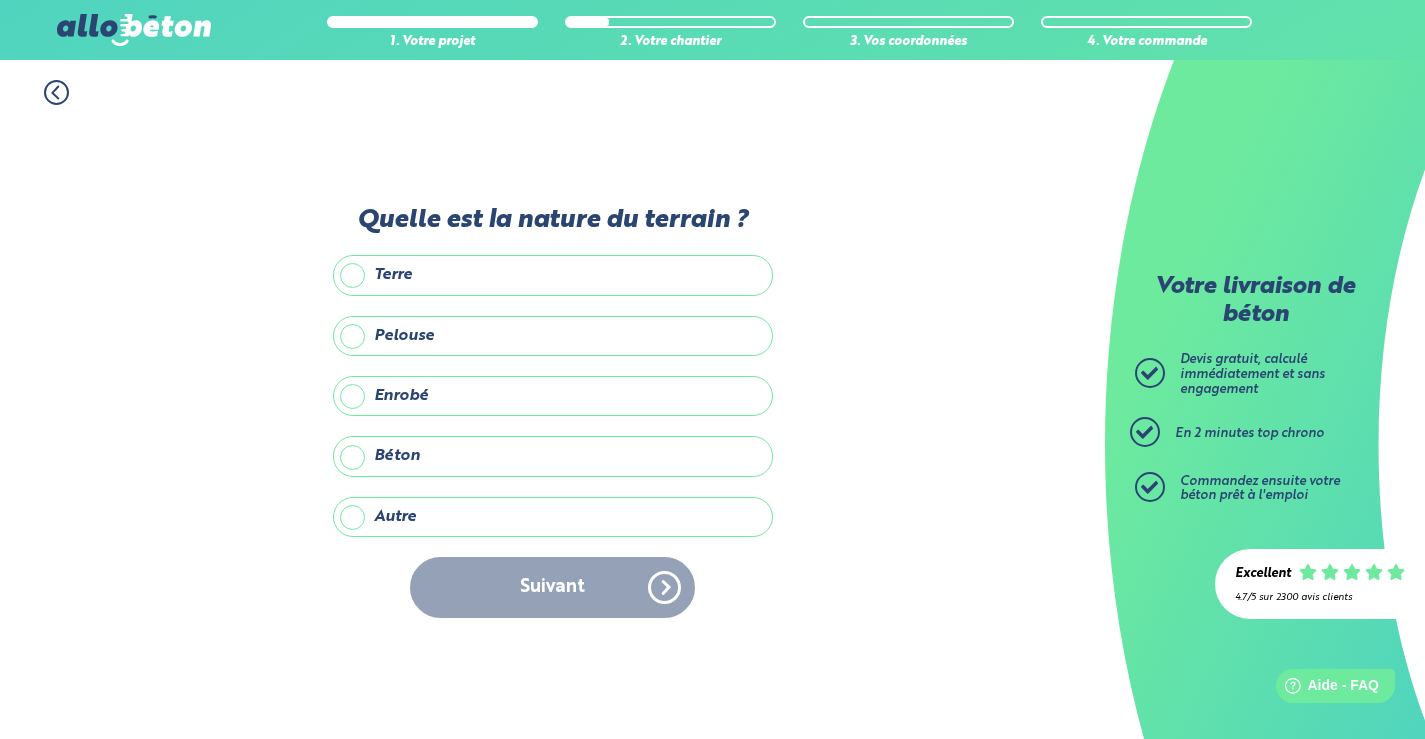 scroll, scrollTop: 0, scrollLeft: 0, axis: both 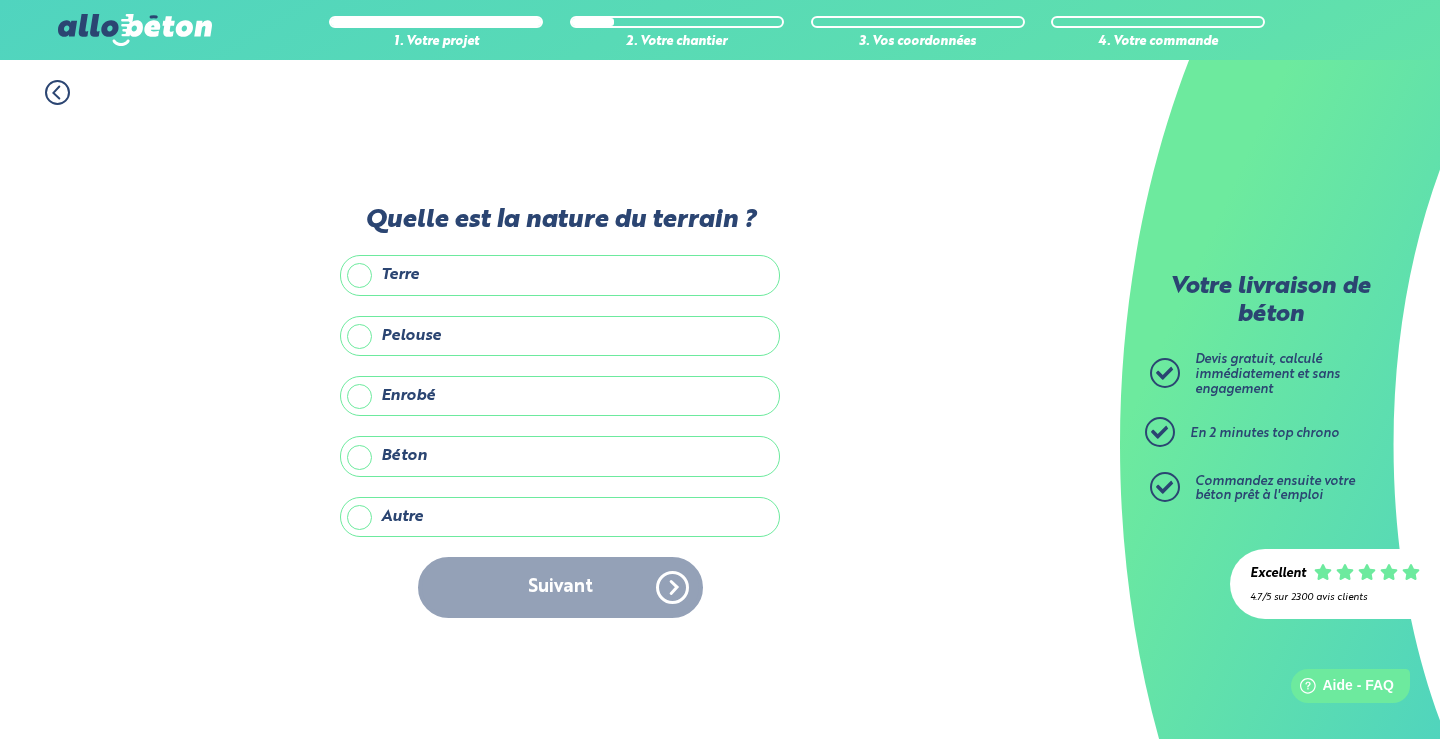 click on "Terre" at bounding box center [560, 275] 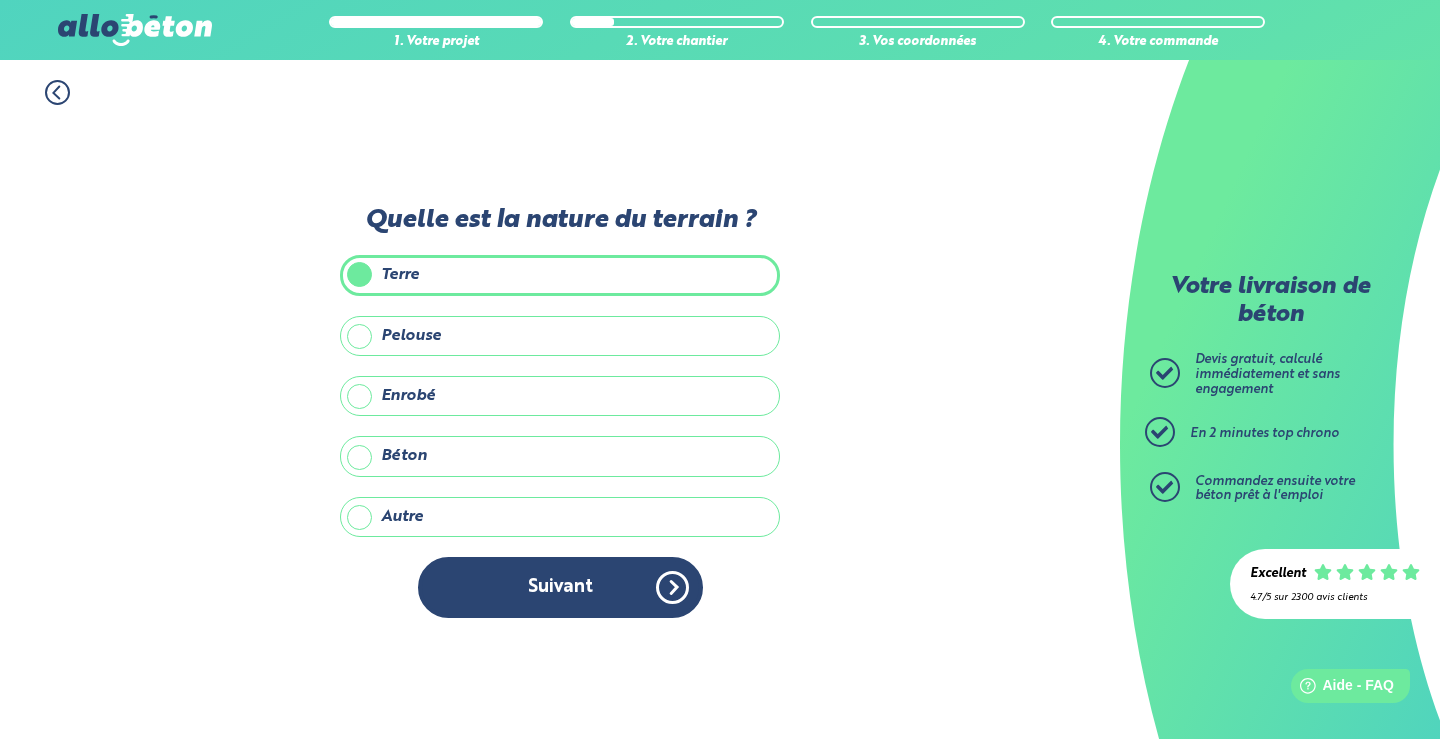 click on "Enrobé" at bounding box center [560, 396] 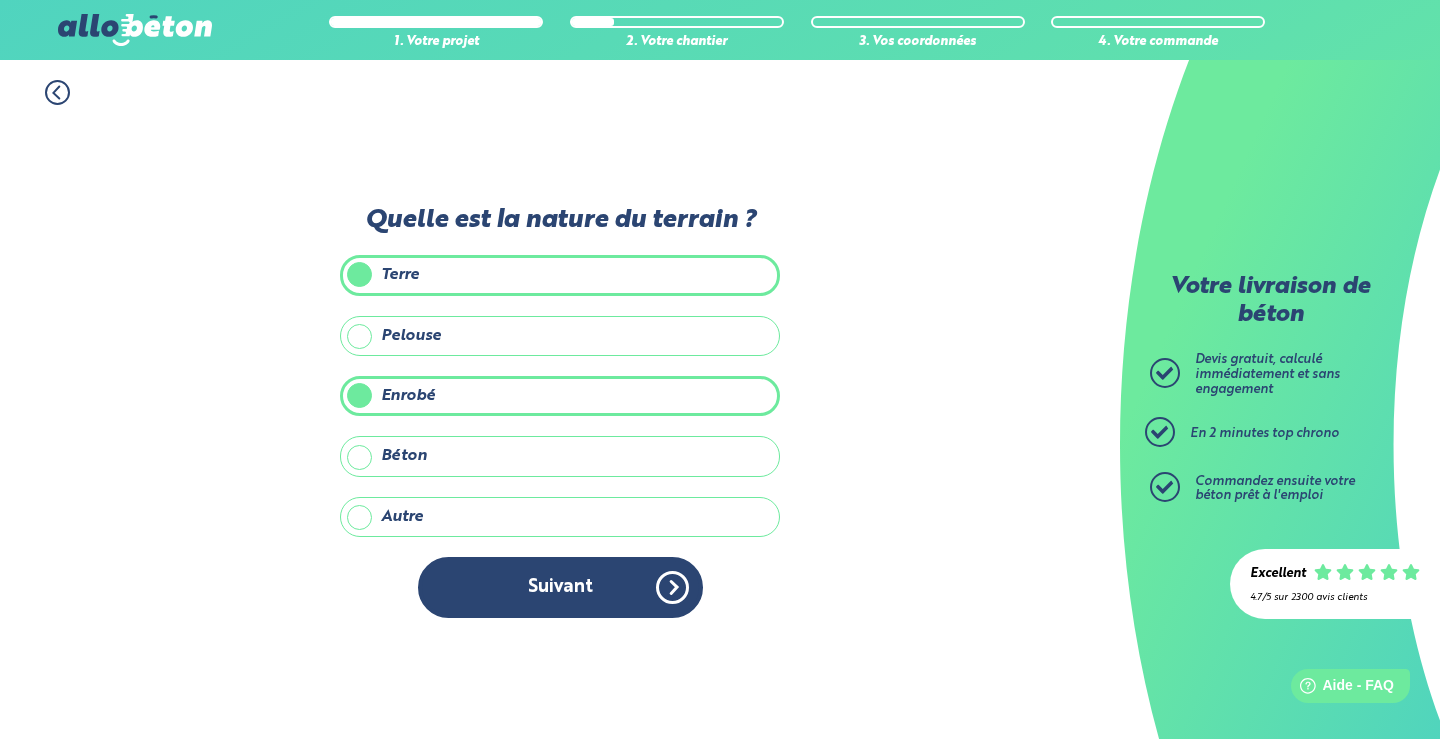 click on "Terre" at bounding box center [560, 275] 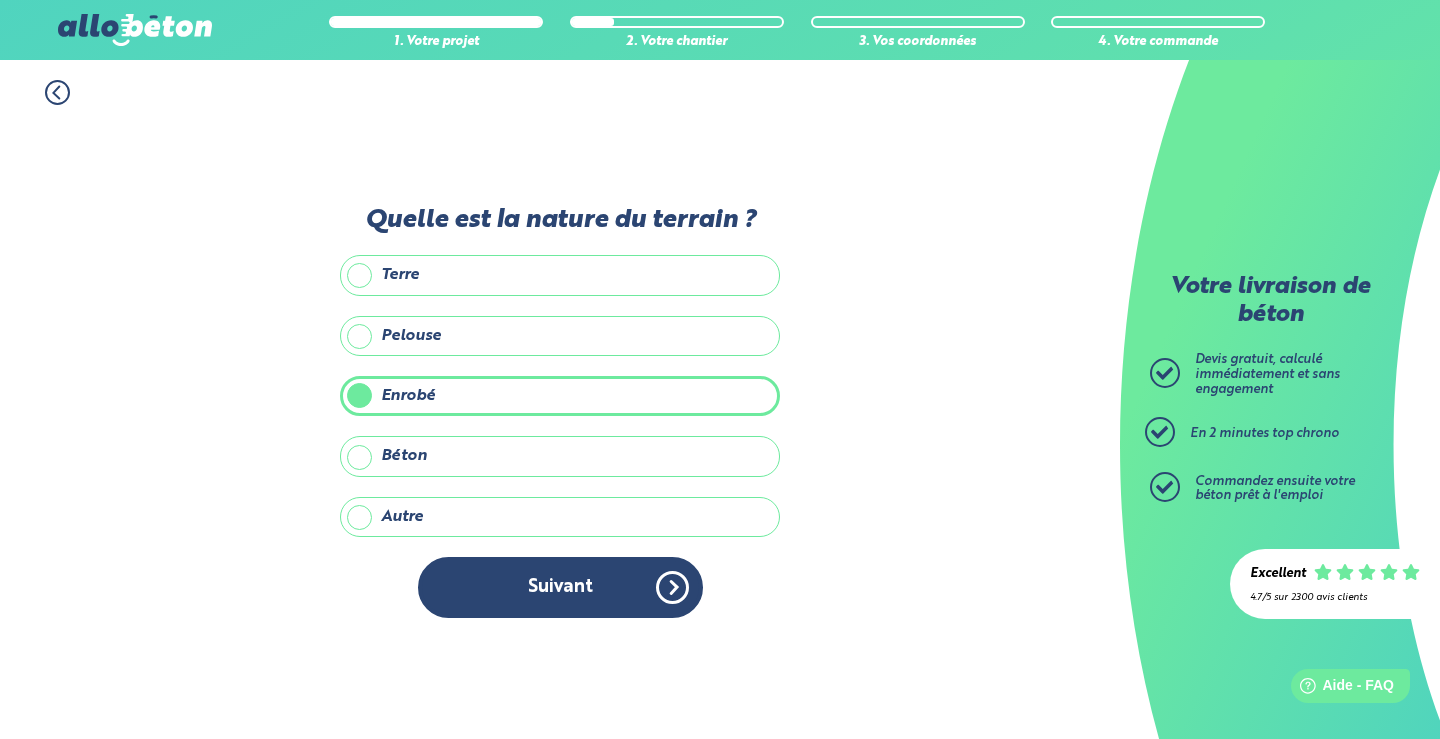 click on "Autre" at bounding box center (560, 517) 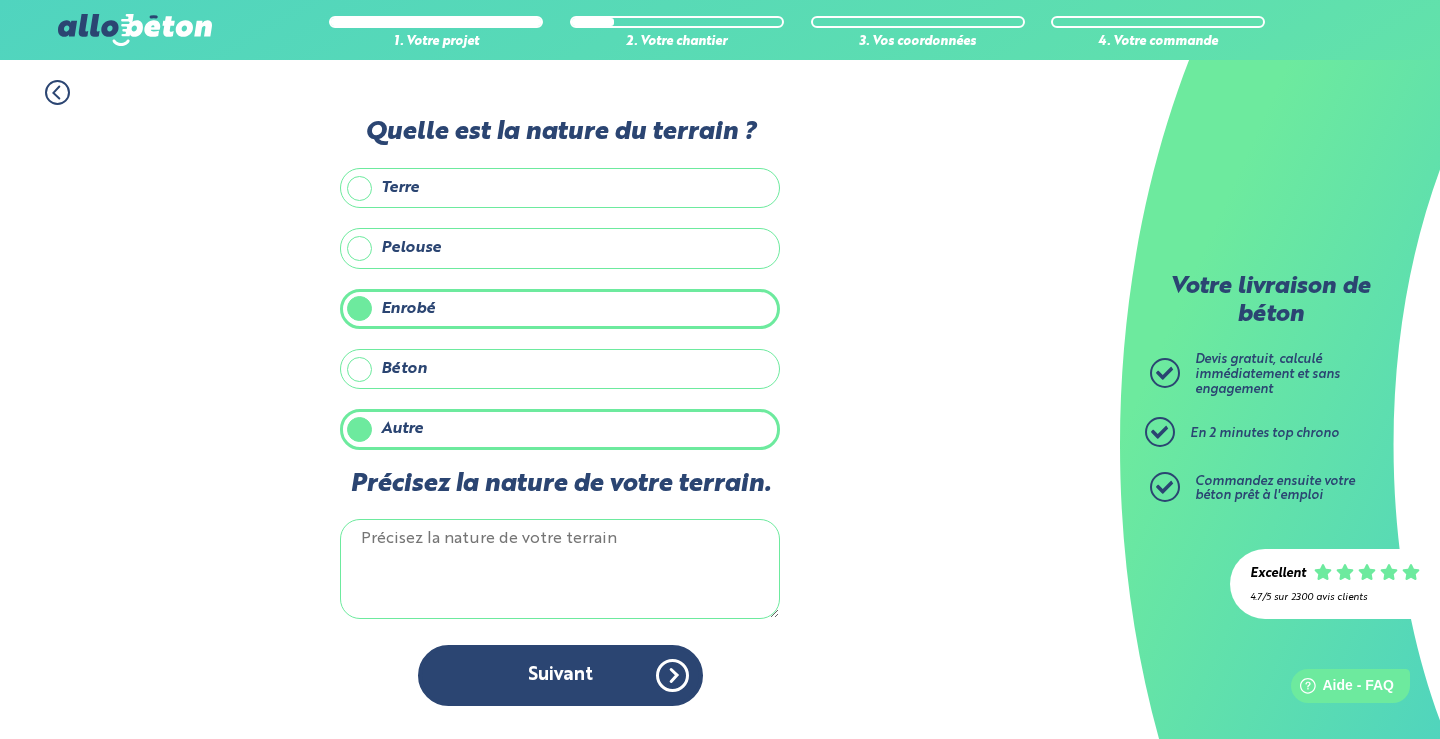 click on "Précisez la nature de votre terrain." at bounding box center [560, 569] 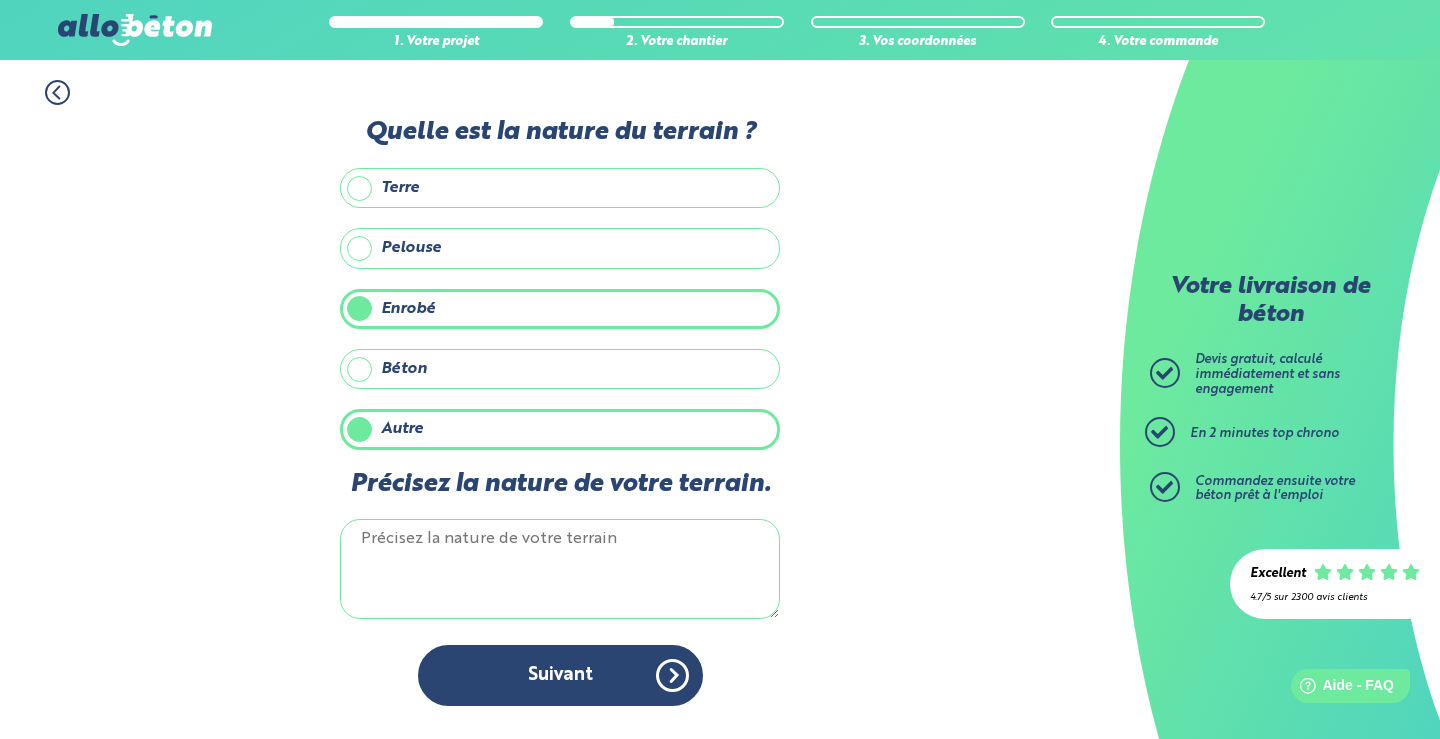 click on "Enrobé" at bounding box center [560, 309] 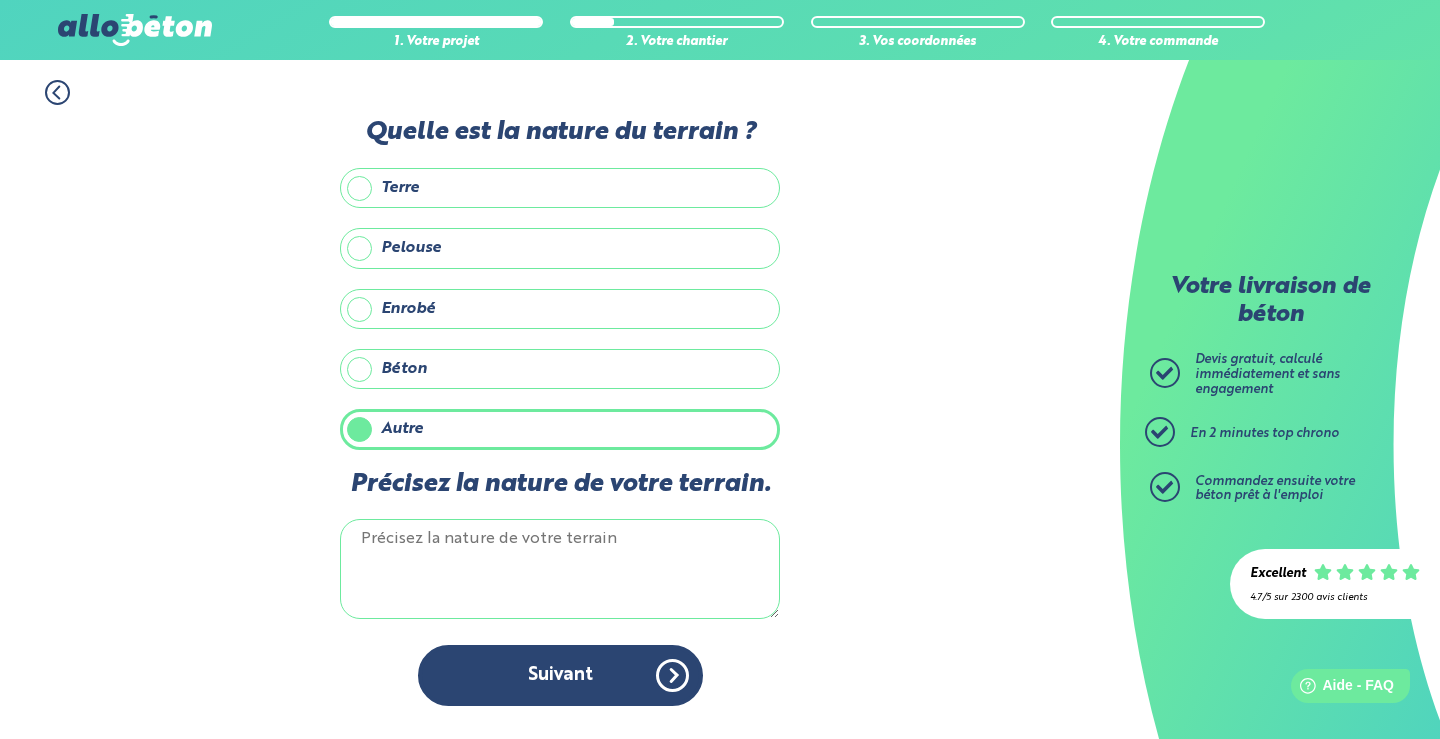 click on "Précisez la nature de votre terrain." at bounding box center (560, 569) 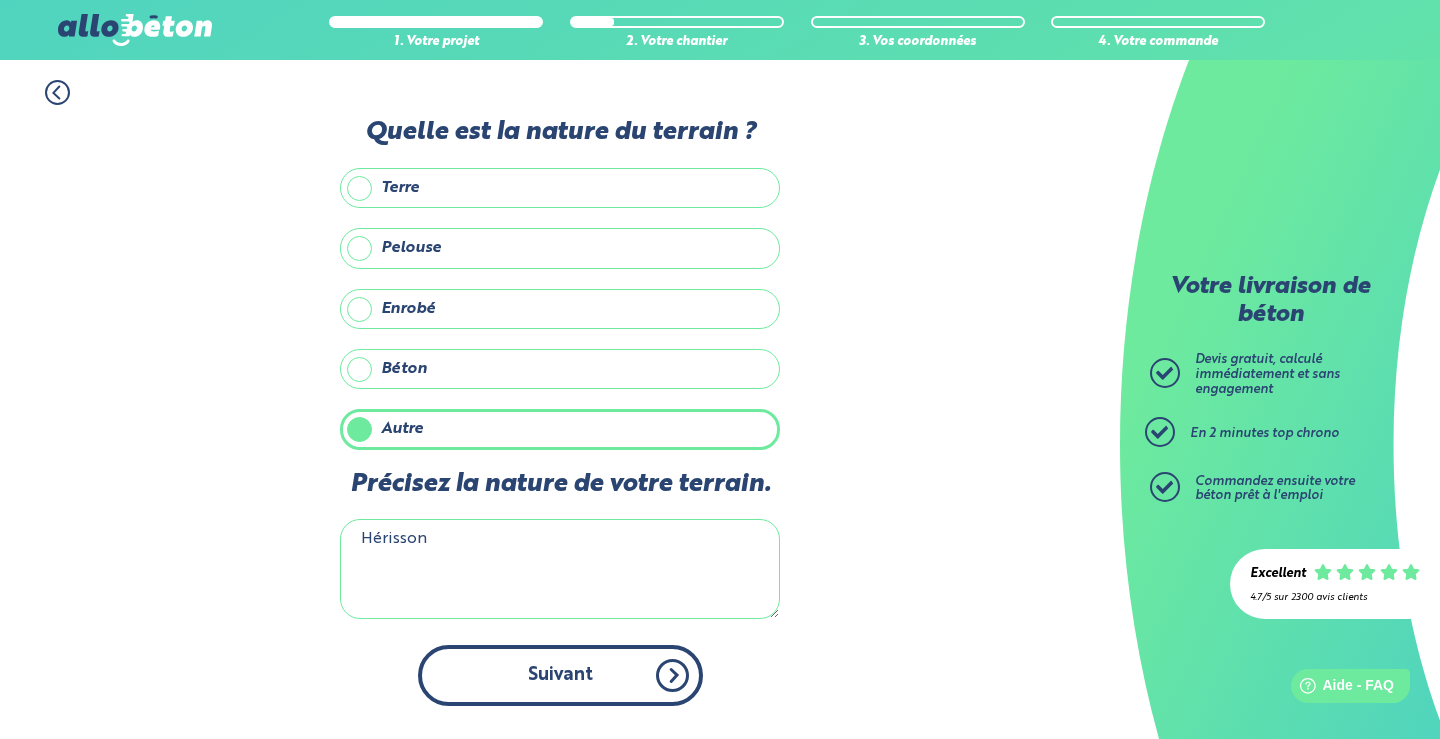 type on "Hérisson" 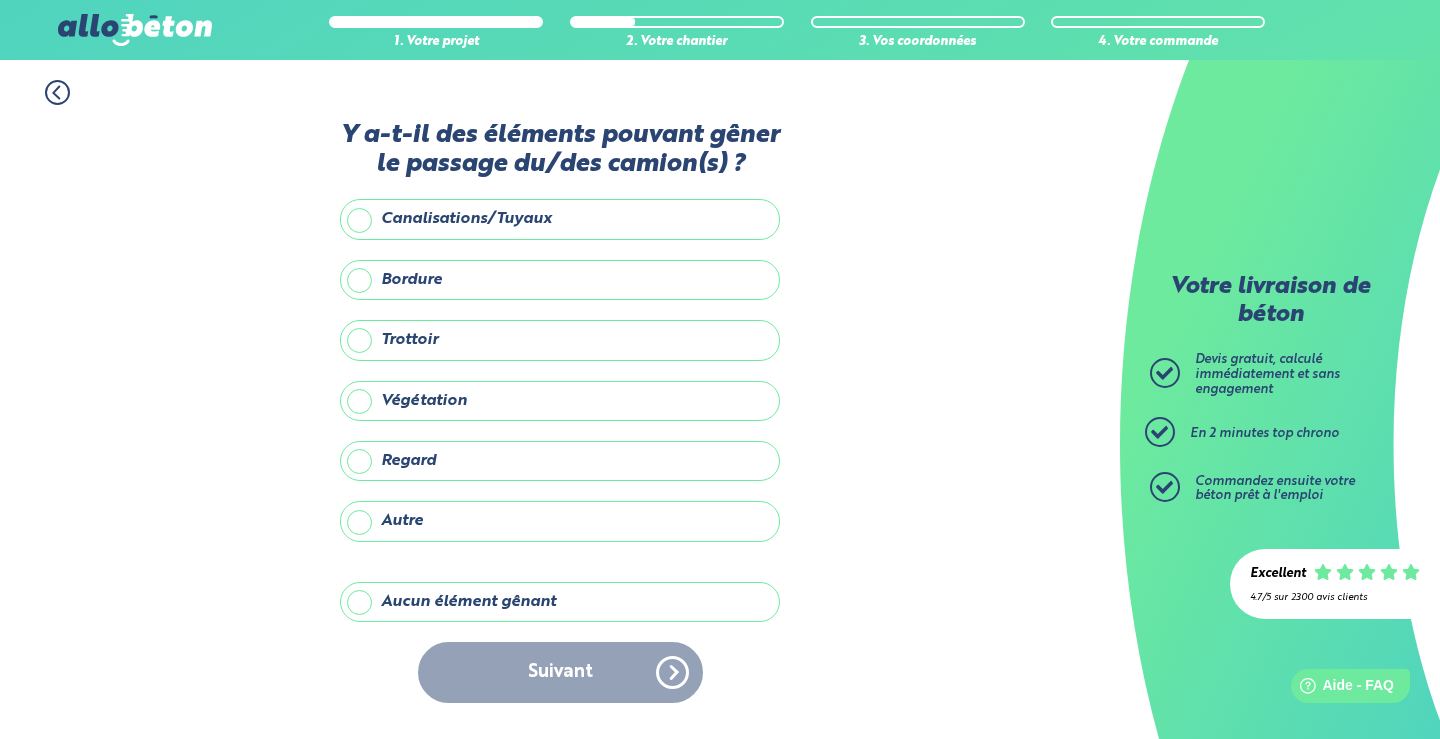 click on "Trottoir" at bounding box center (560, 340) 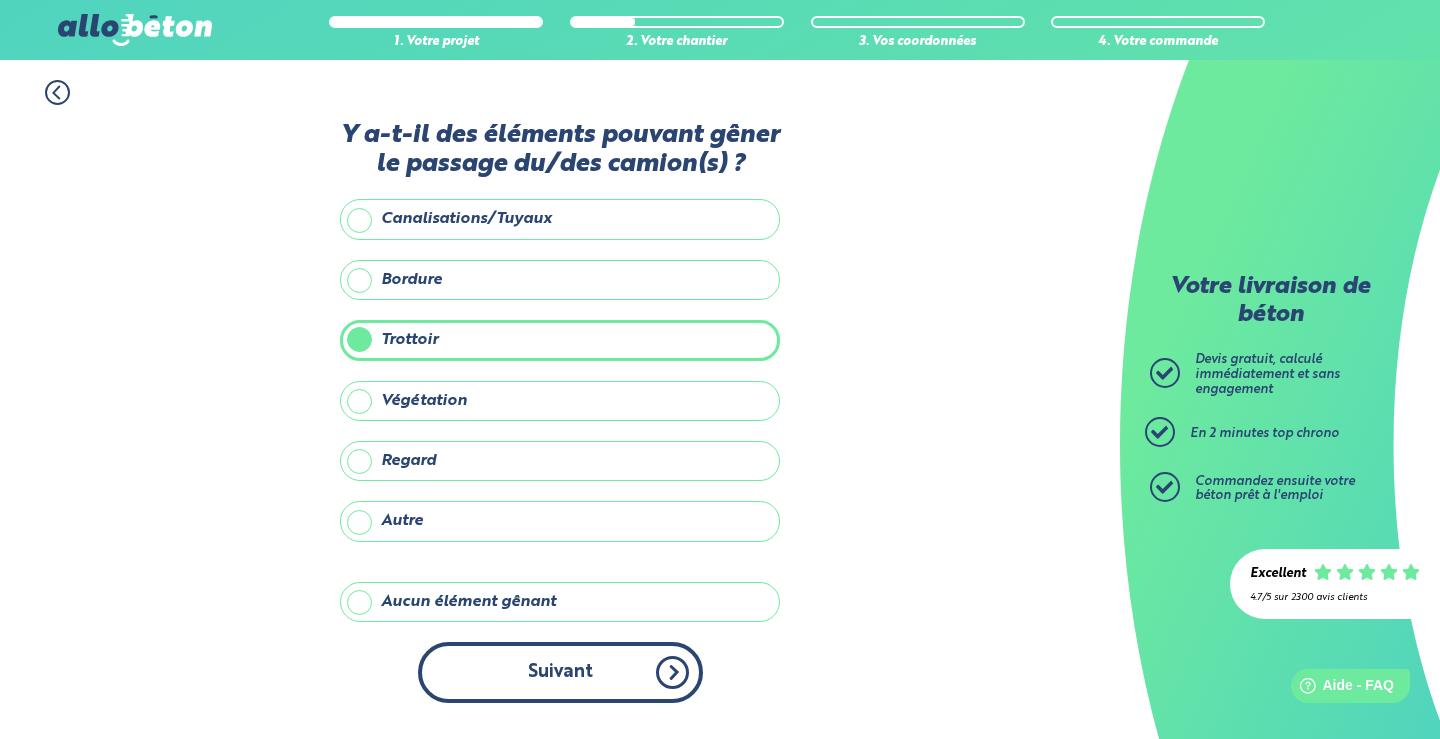 click on "Suivant" at bounding box center [560, 672] 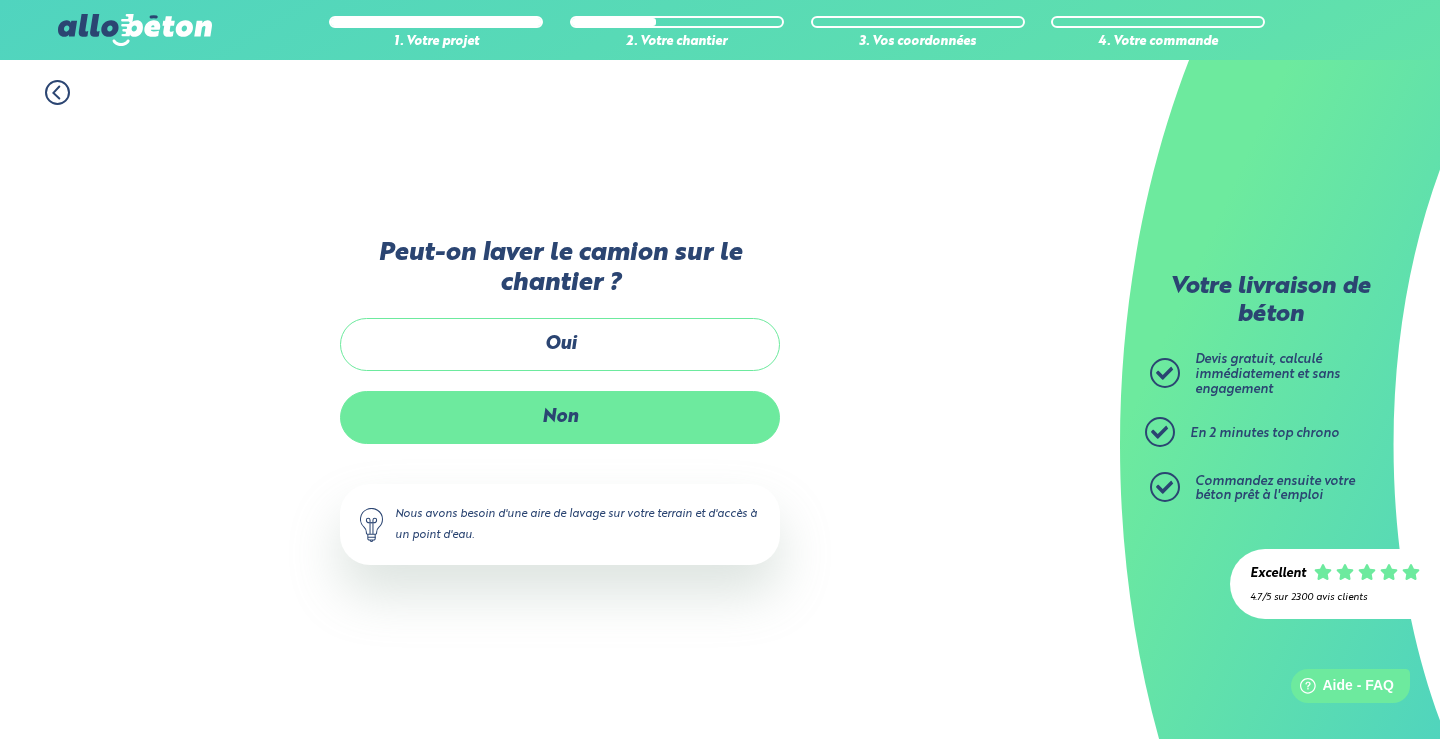 click on "Non" at bounding box center (560, 417) 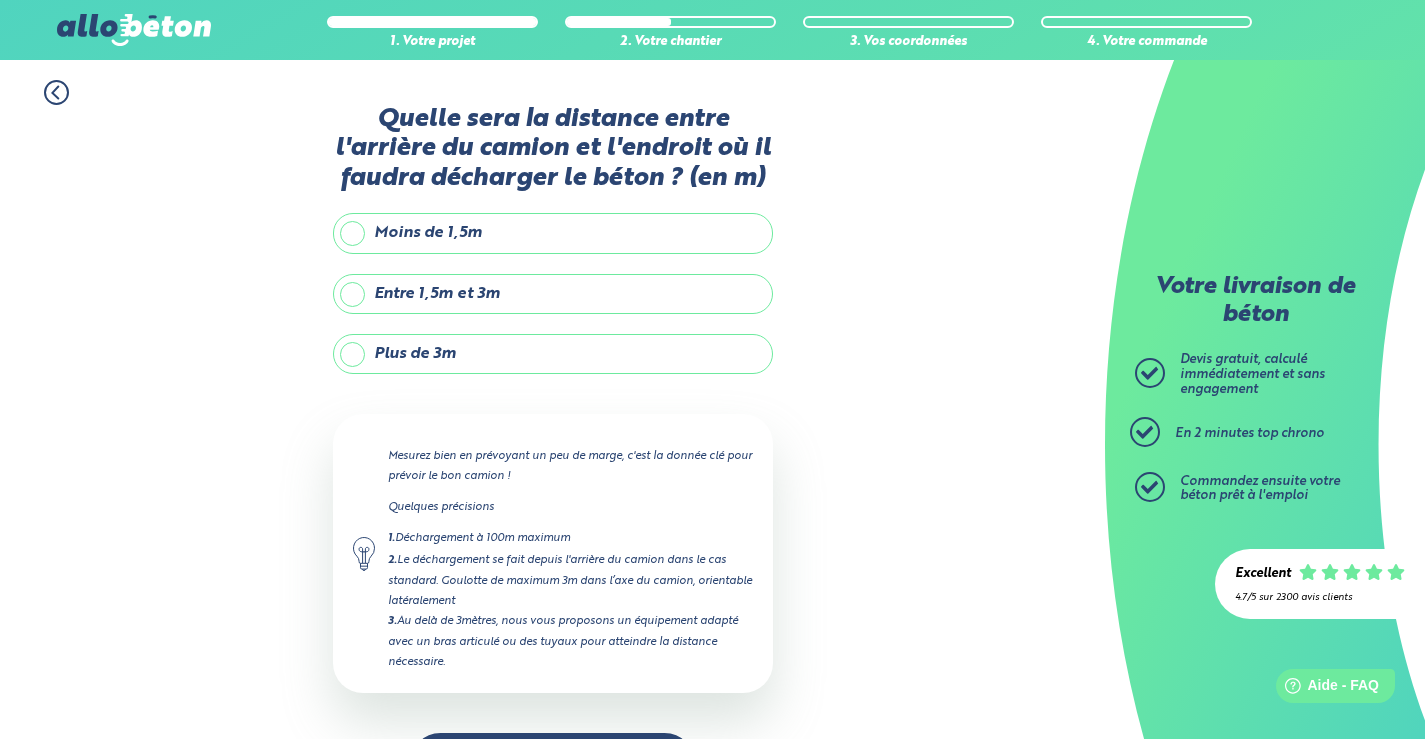click on "Plus de 3m" at bounding box center [553, 354] 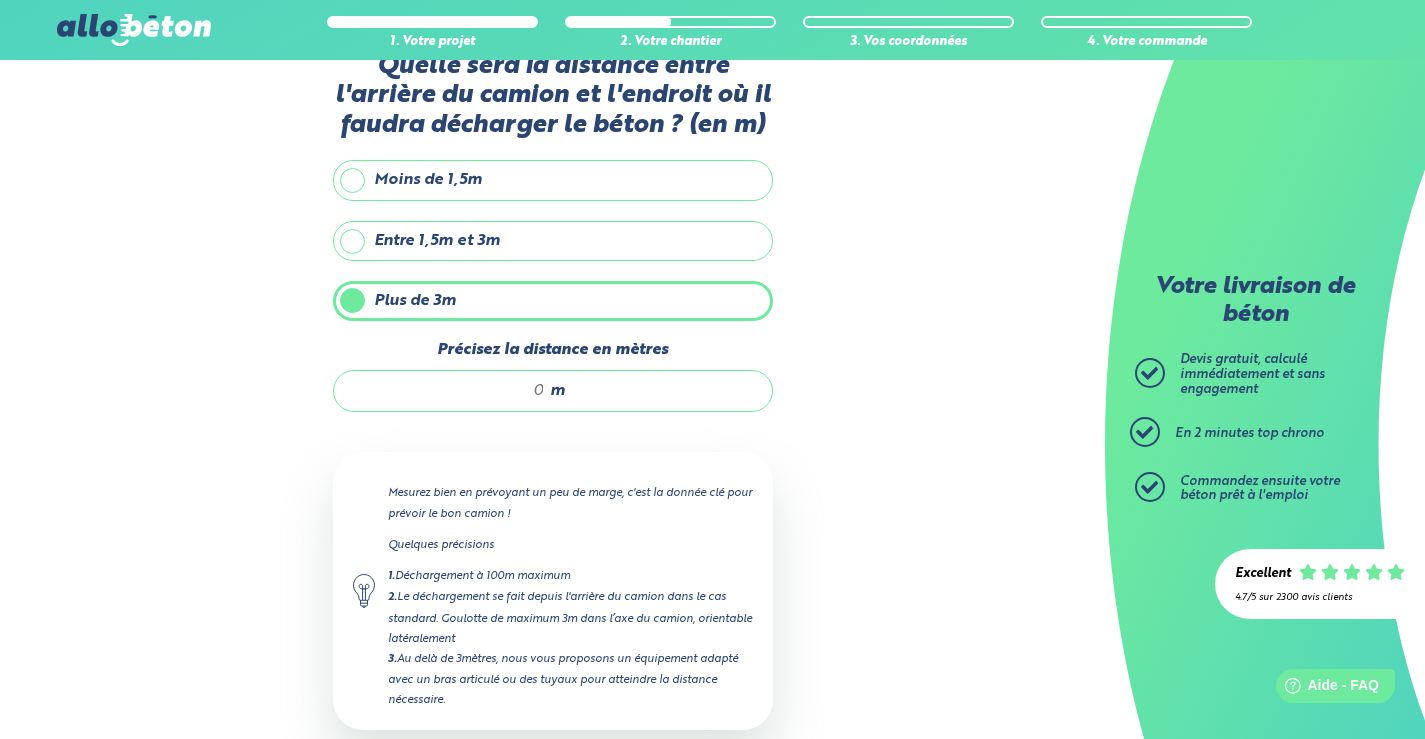 scroll, scrollTop: 100, scrollLeft: 0, axis: vertical 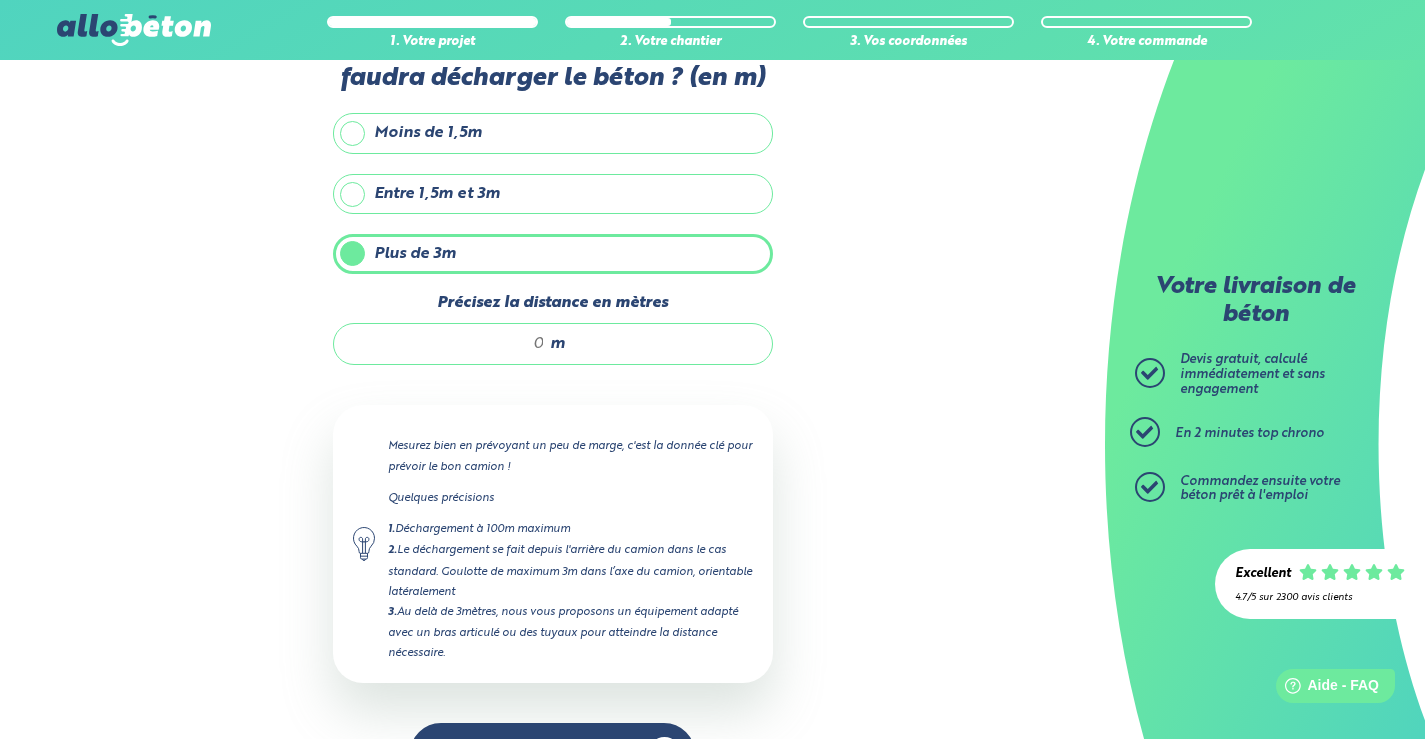 click on "m" at bounding box center (557, 344) 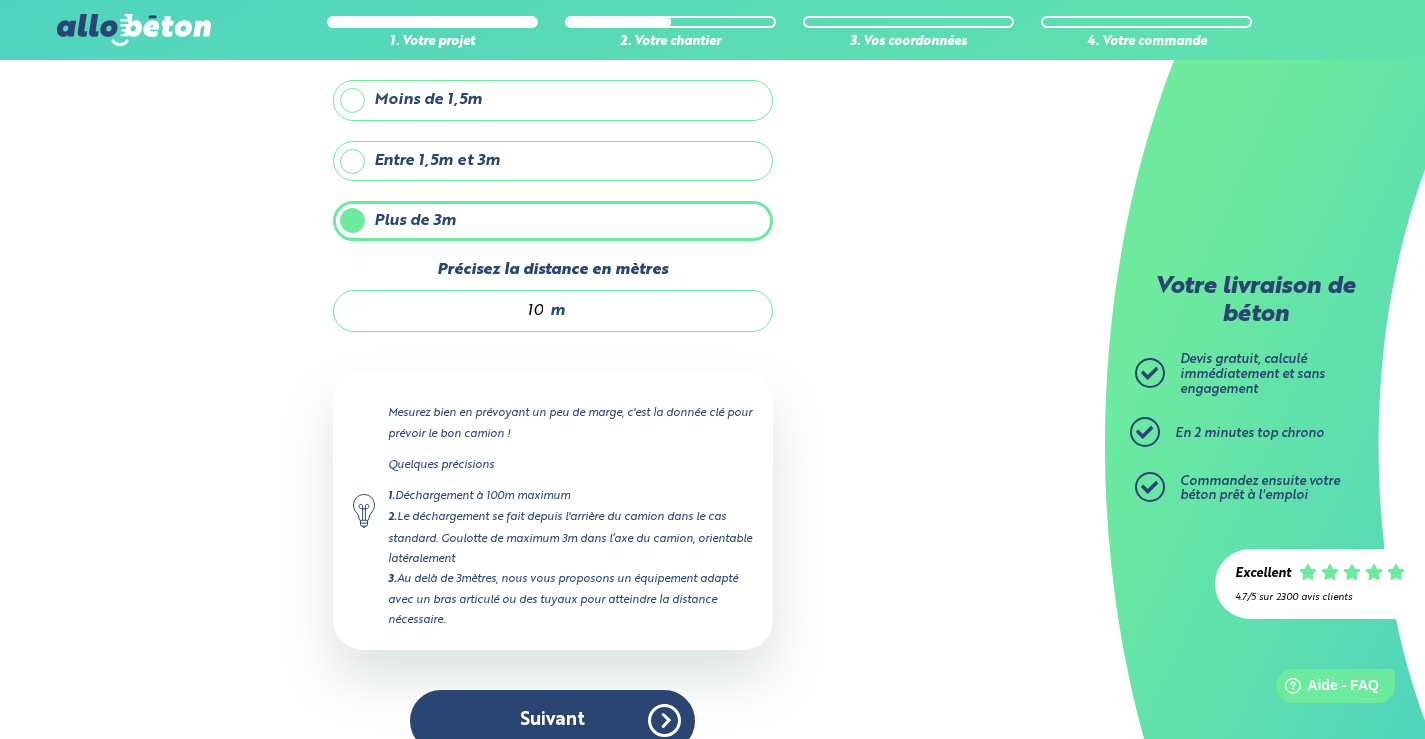 scroll, scrollTop: 166, scrollLeft: 0, axis: vertical 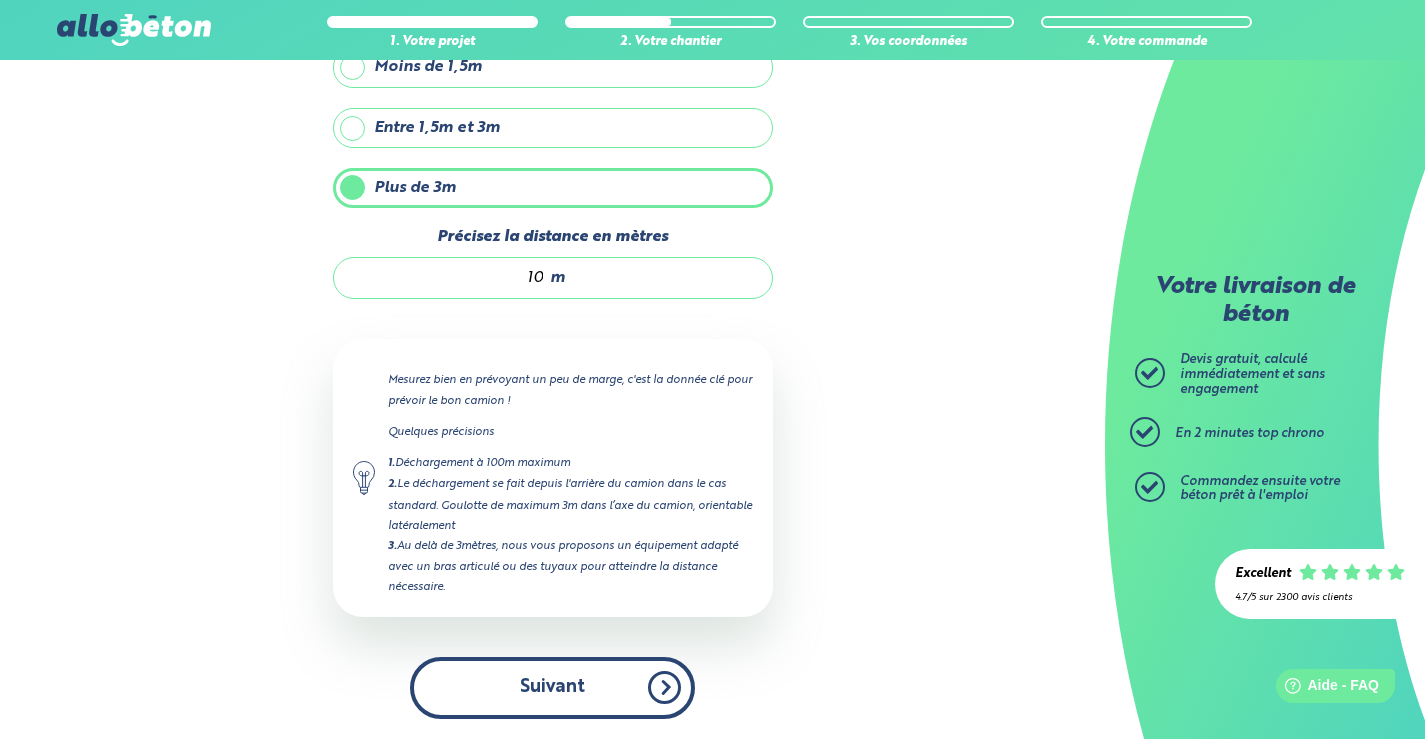 type on "10" 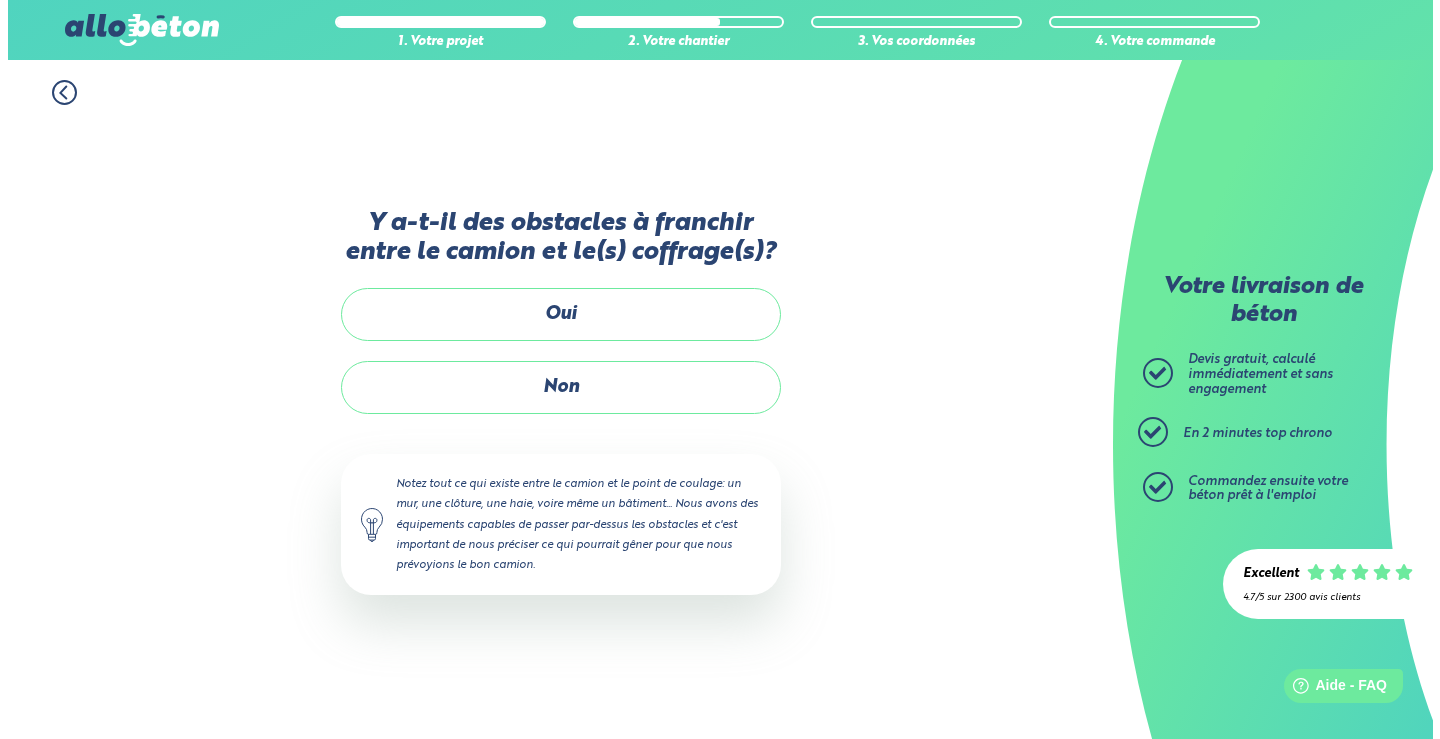scroll, scrollTop: 0, scrollLeft: 0, axis: both 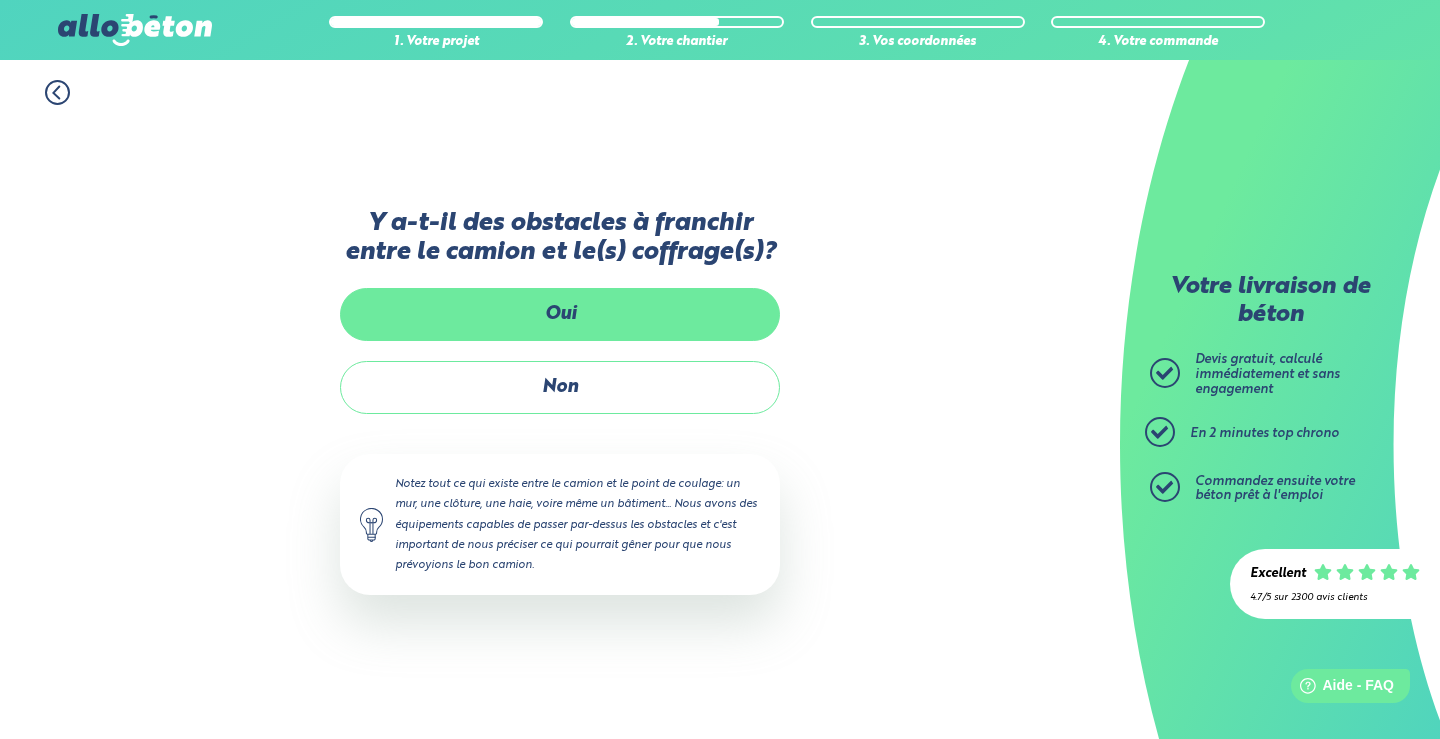 click on "Oui" at bounding box center [560, 314] 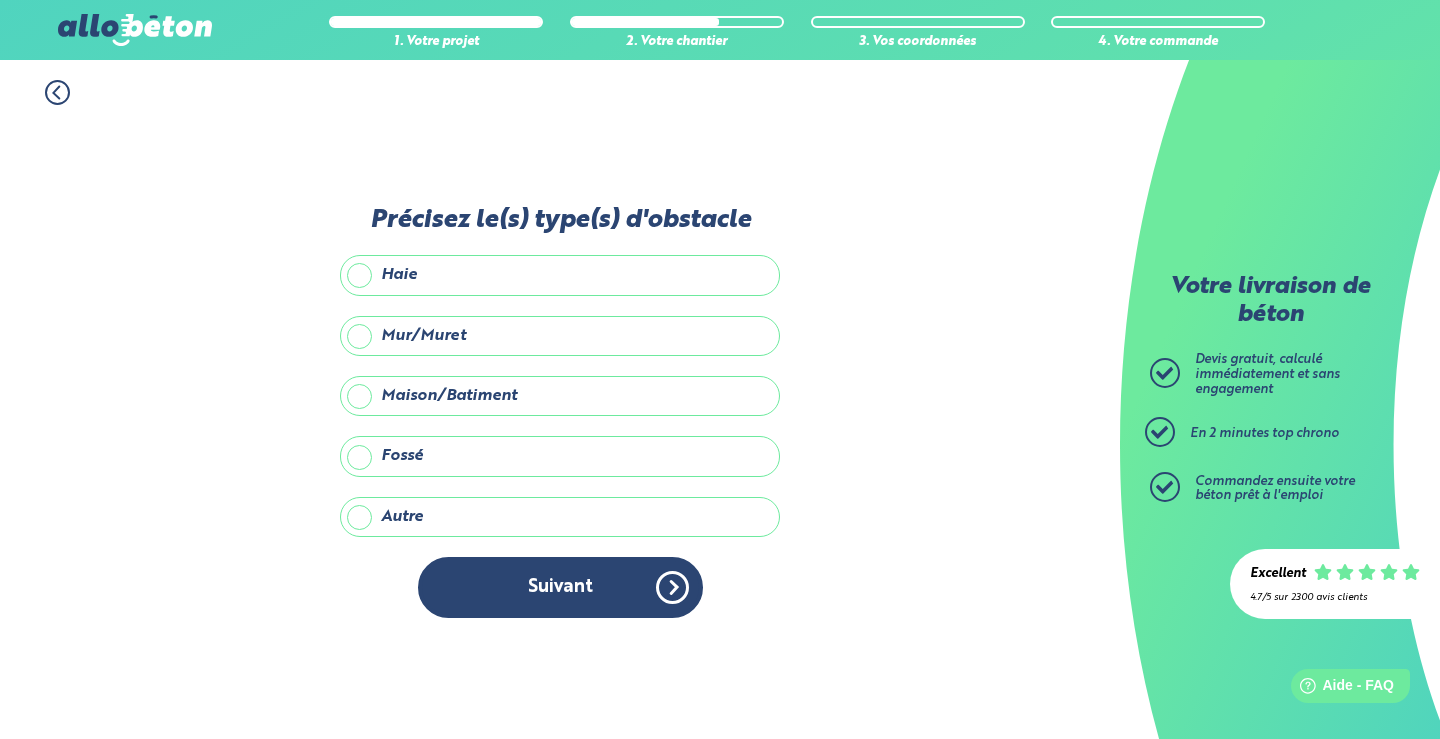 click on "Mur/Muret" at bounding box center [560, 336] 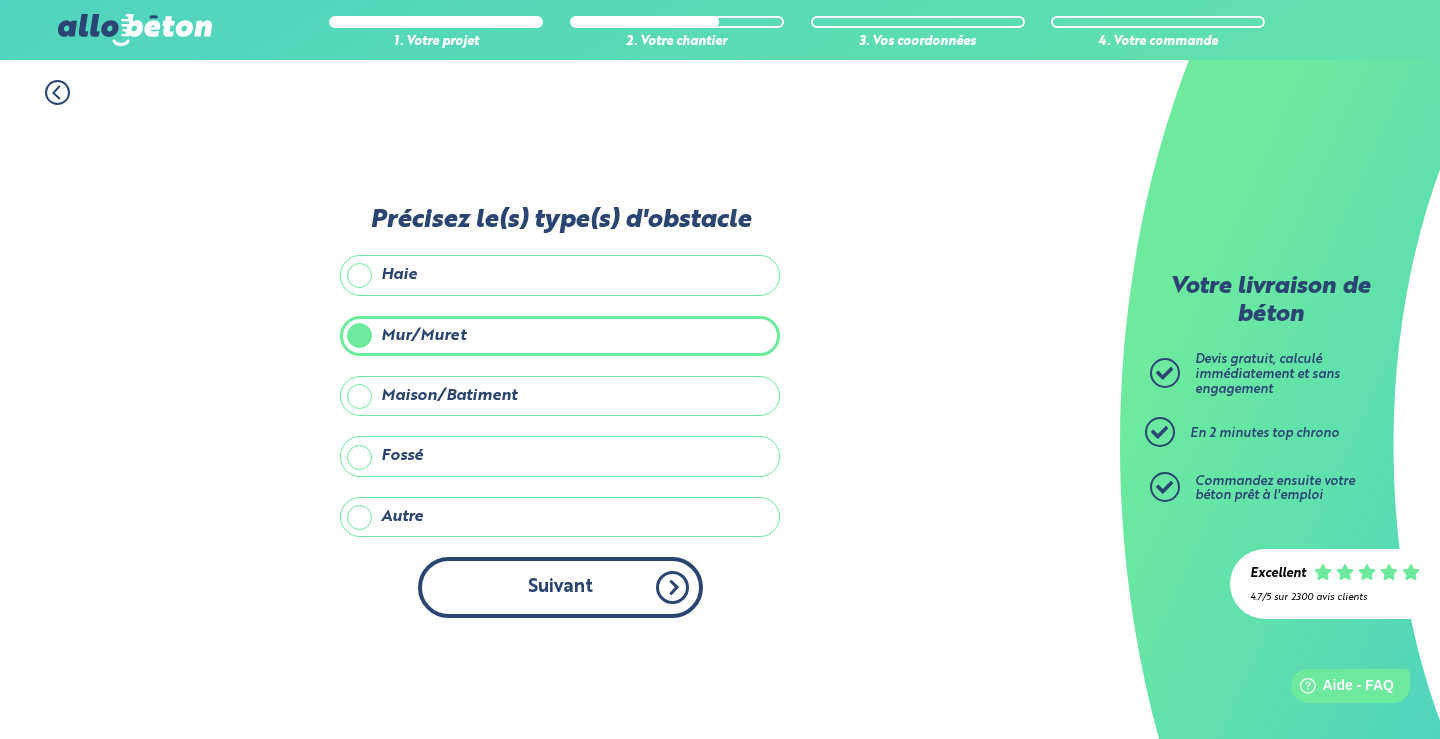 click on "Suivant" at bounding box center (560, 587) 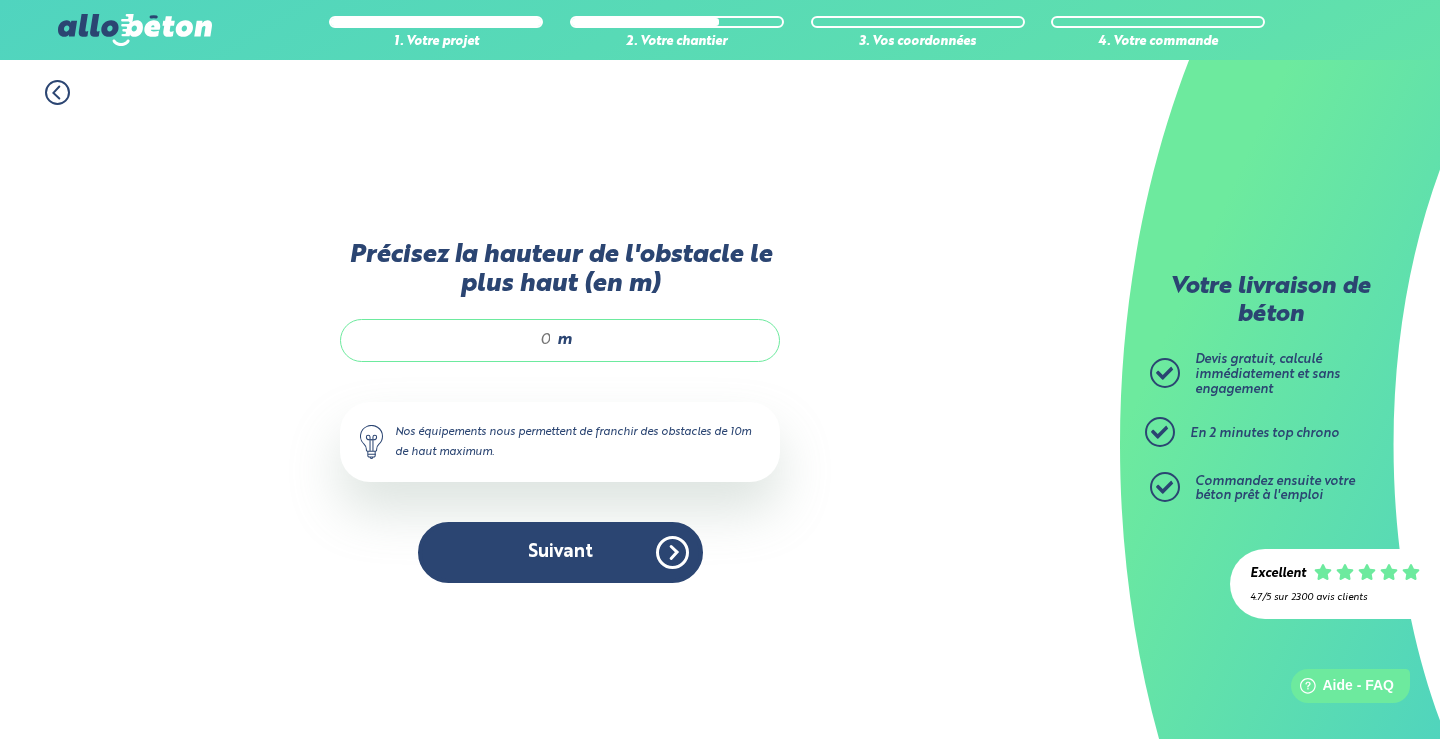 click on "Précisez la hauteur de l'obstacle le plus haut (en m)" at bounding box center (456, 340) 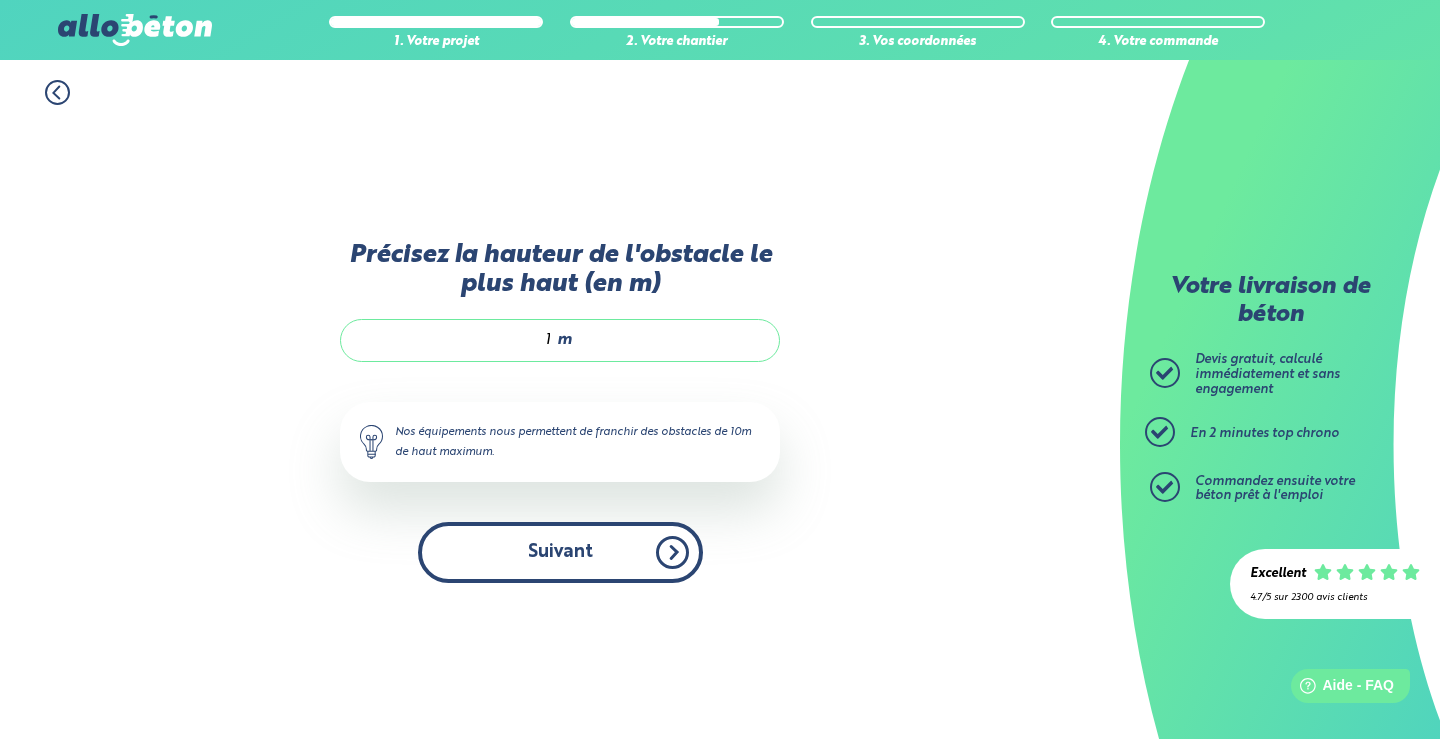type on "1" 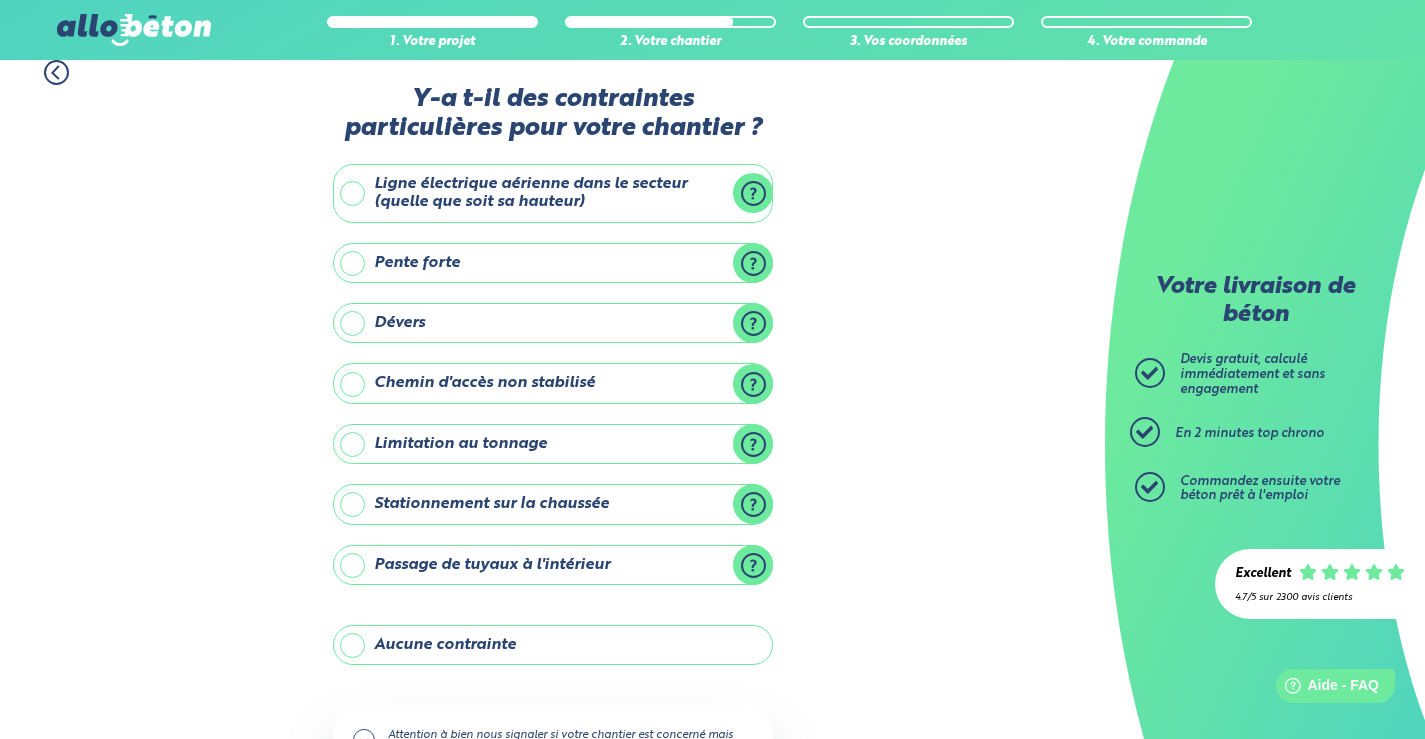 scroll, scrollTop: 0, scrollLeft: 0, axis: both 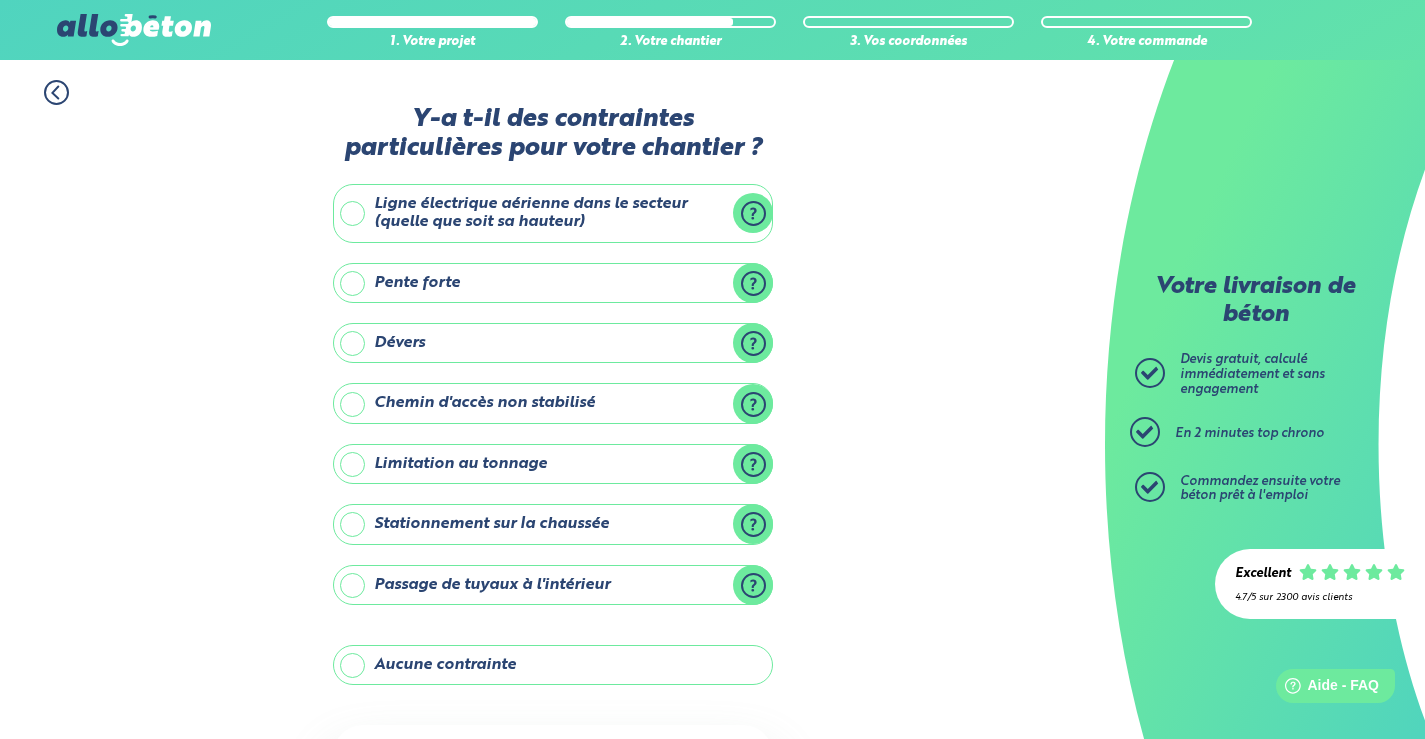 click on "Stationnement sur la chaussée" at bounding box center [553, 524] 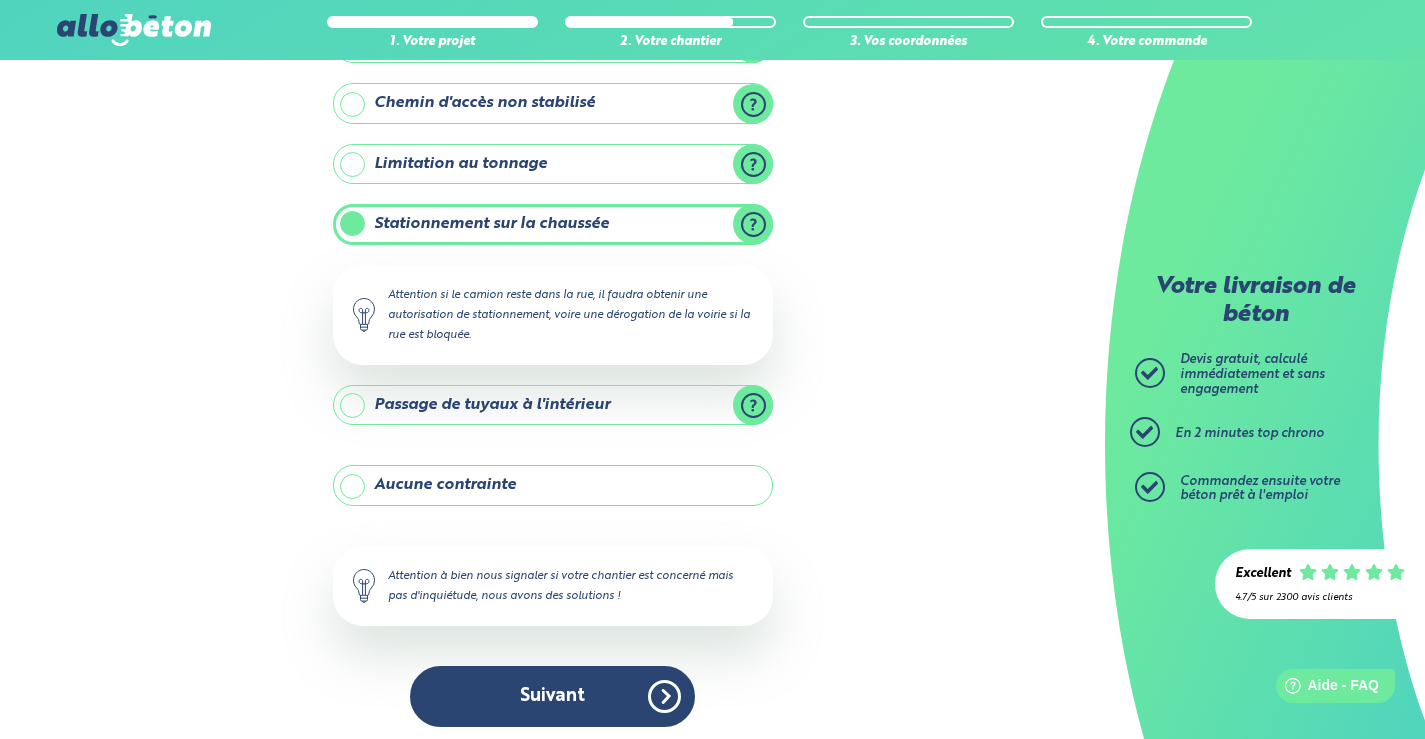 scroll, scrollTop: 308, scrollLeft: 0, axis: vertical 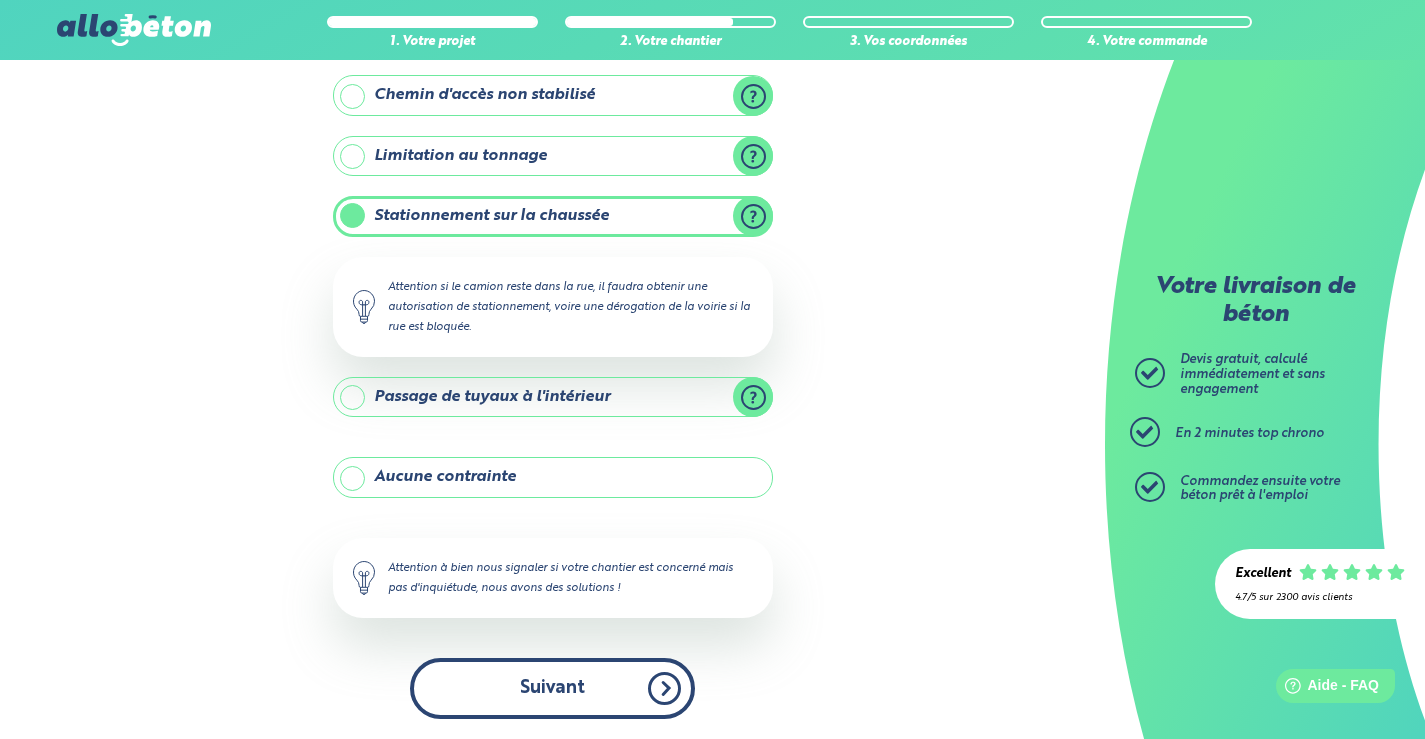 click on "Suivant" at bounding box center [552, 688] 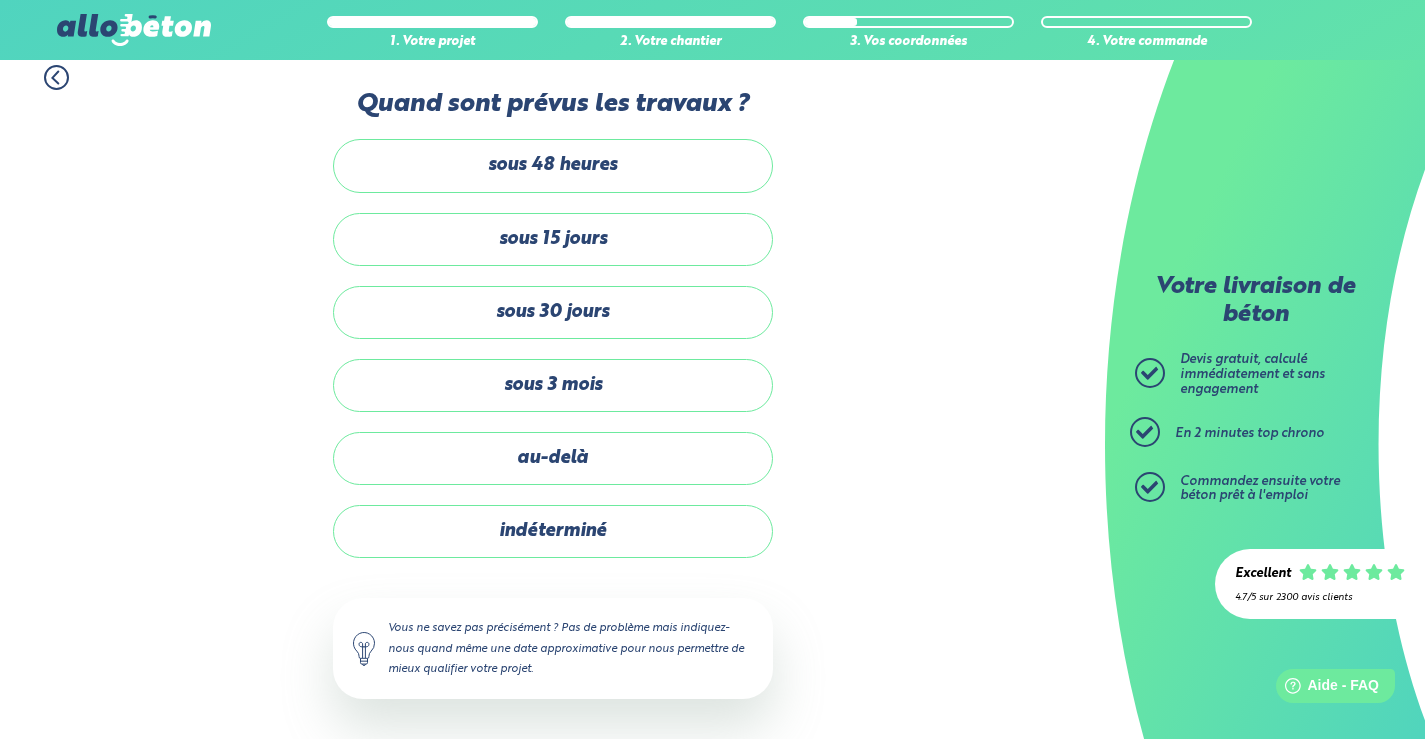 scroll, scrollTop: 15, scrollLeft: 0, axis: vertical 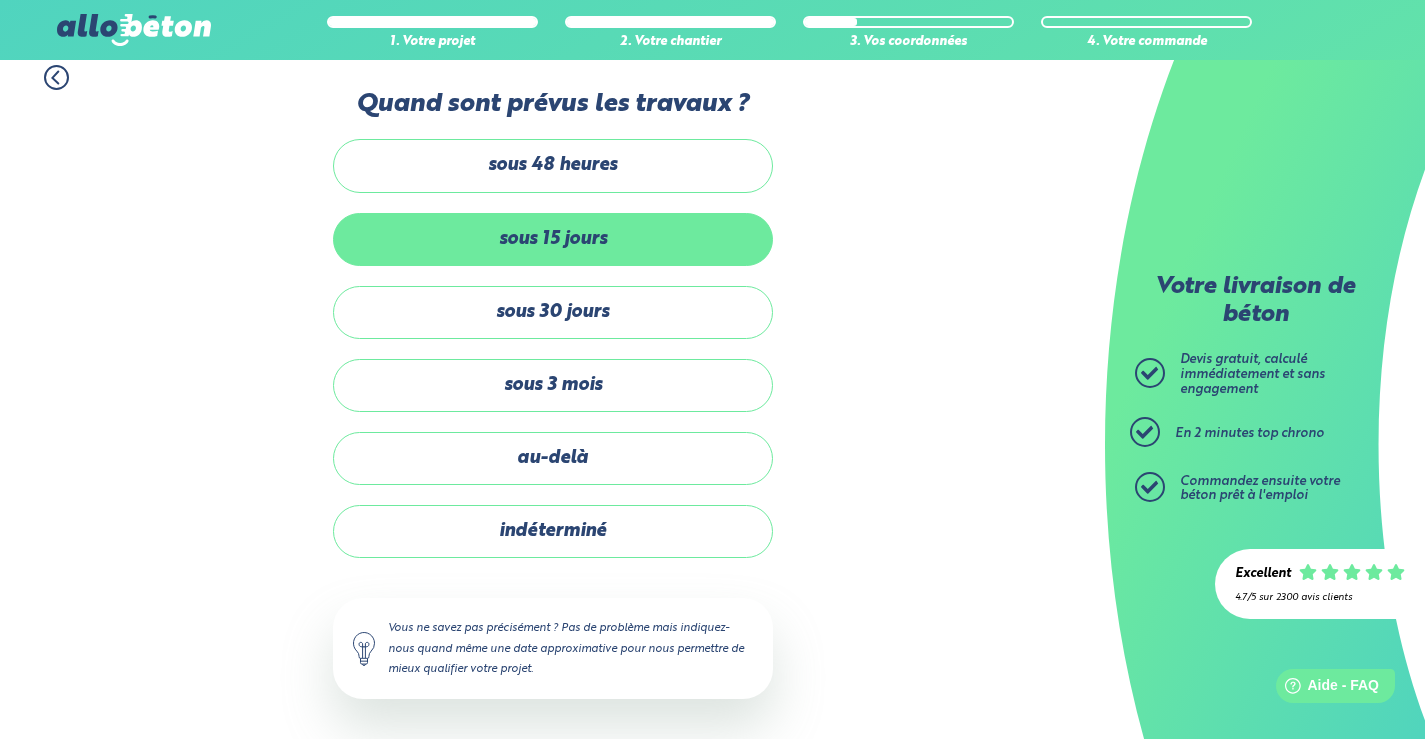 click on "sous 15 jours" at bounding box center (553, 239) 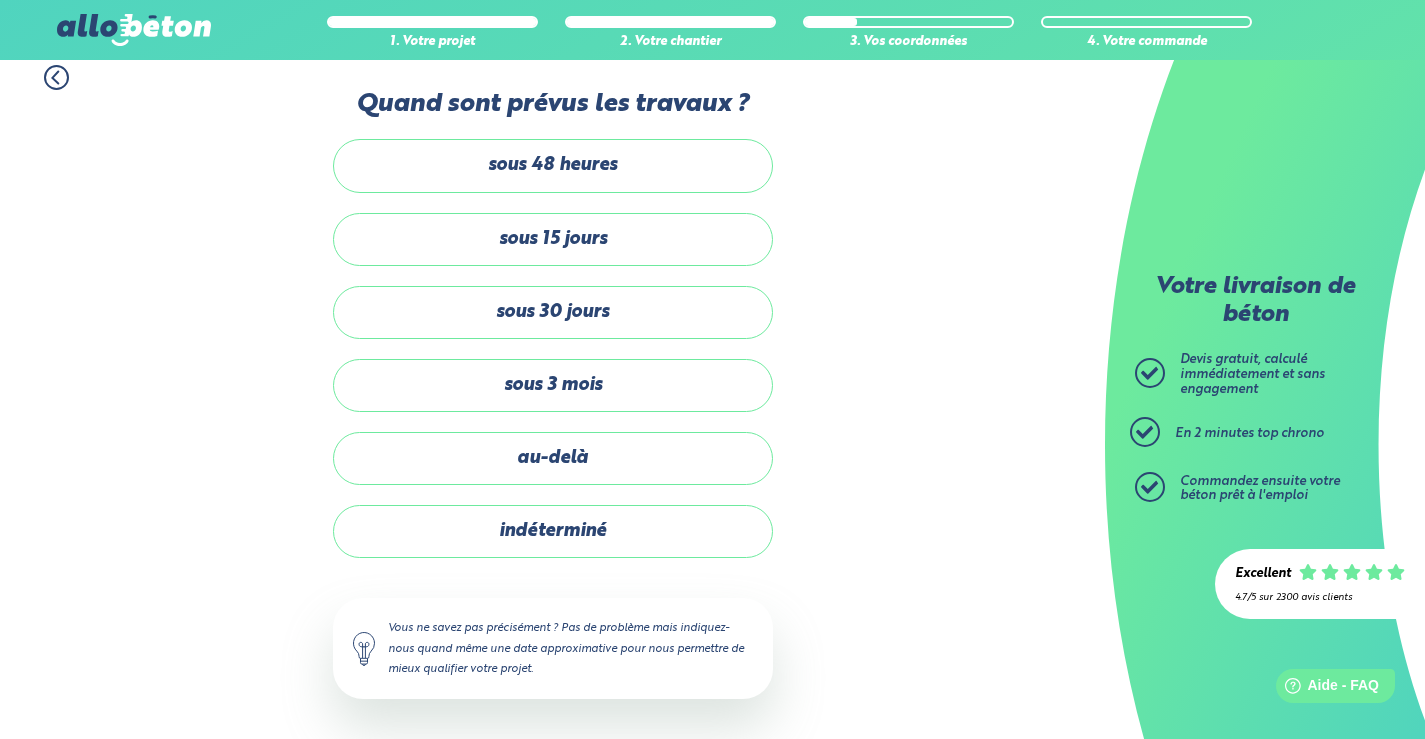 scroll, scrollTop: 0, scrollLeft: 0, axis: both 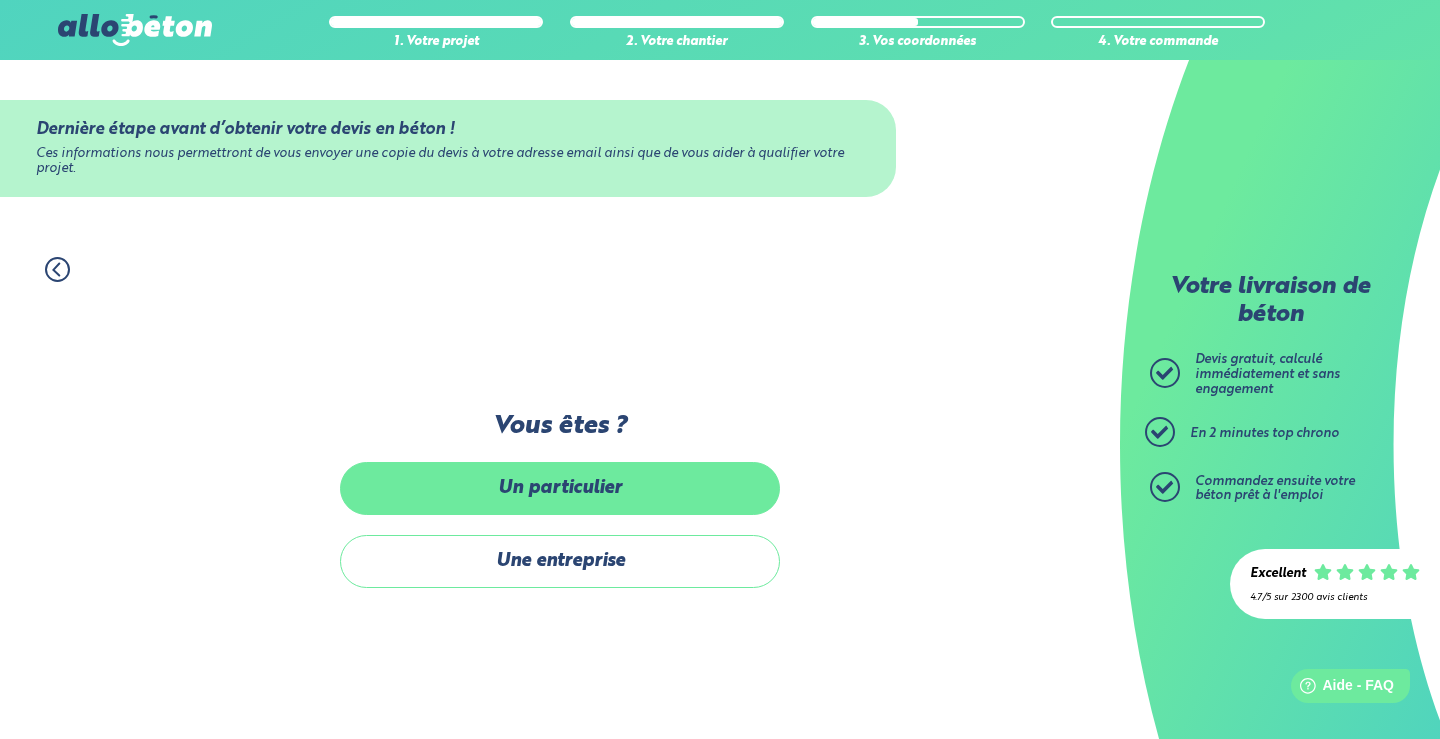 click on "Un particulier" at bounding box center [560, 488] 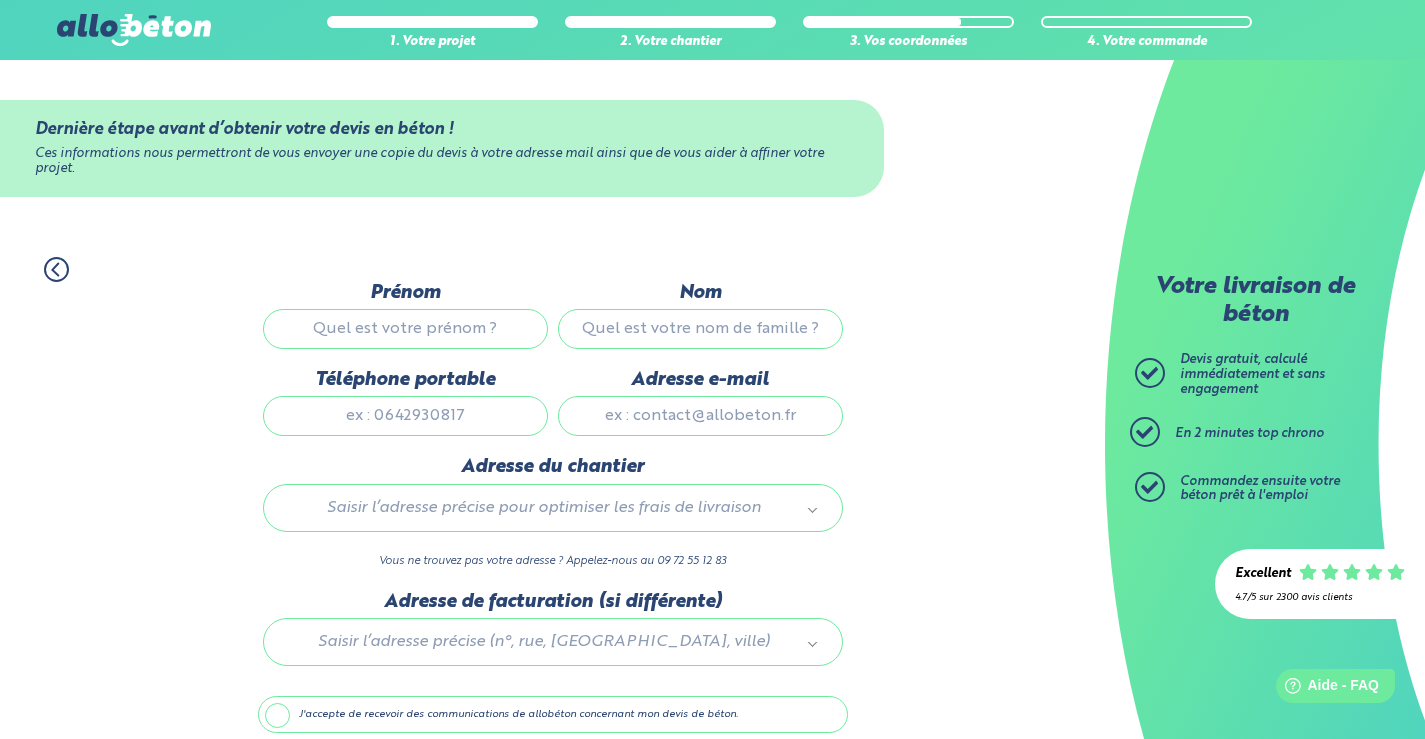 click on "Prénom" at bounding box center (405, 325) 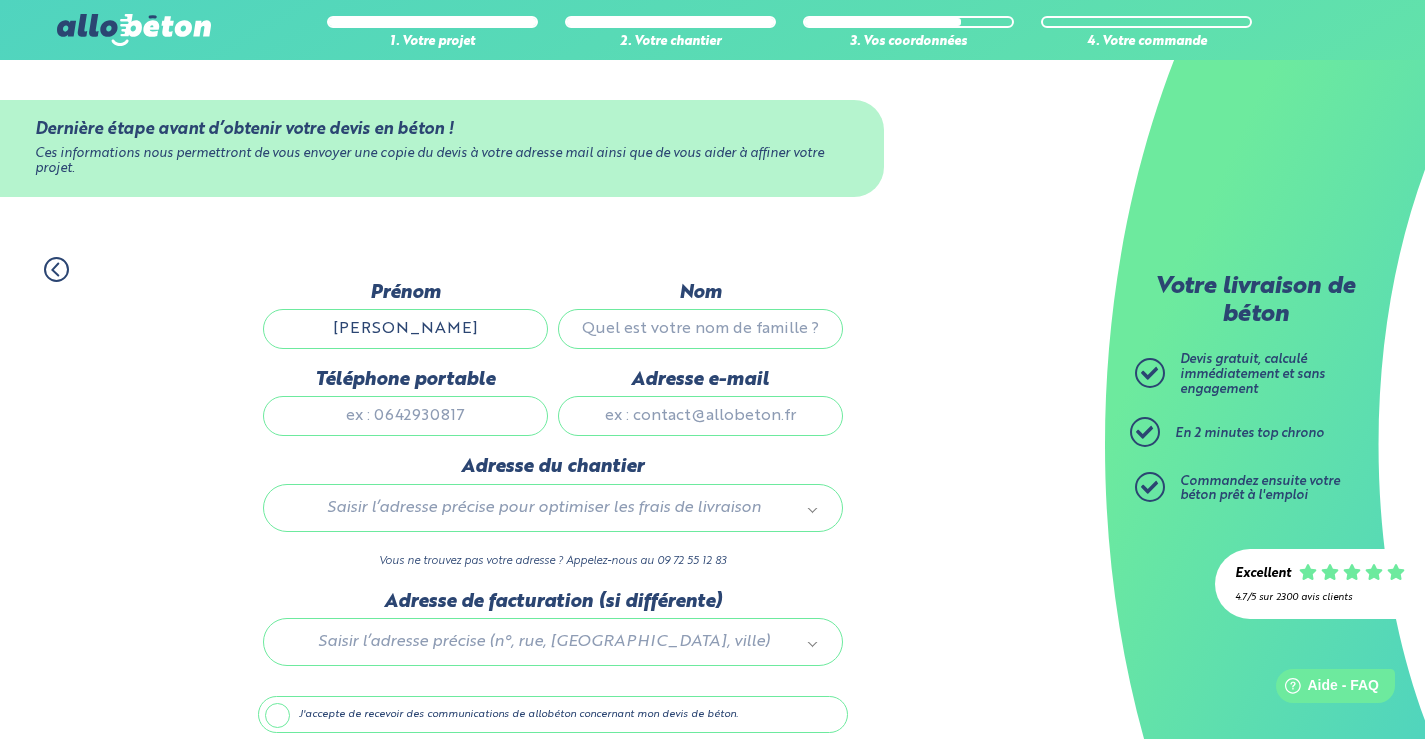 type on "Pablo" 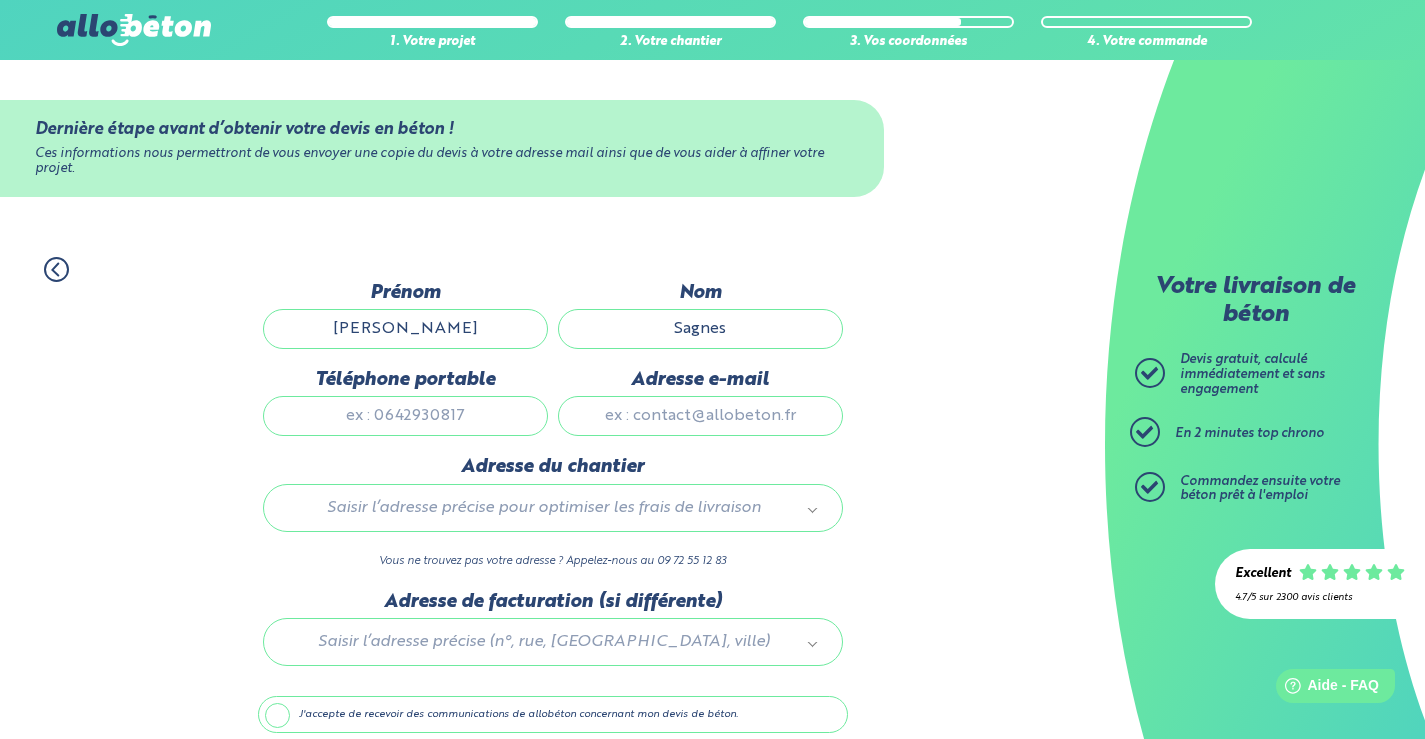 type on "Sagnes" 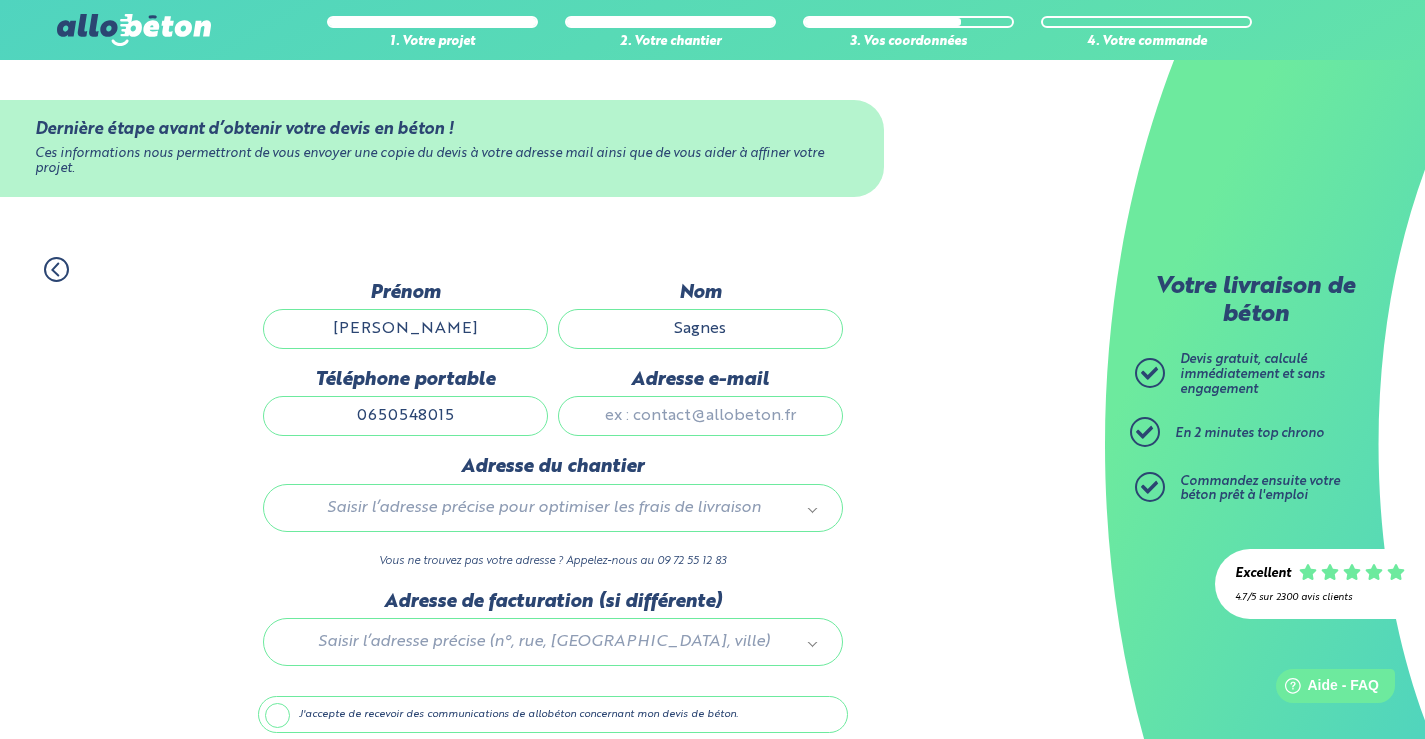 type on "0650548015" 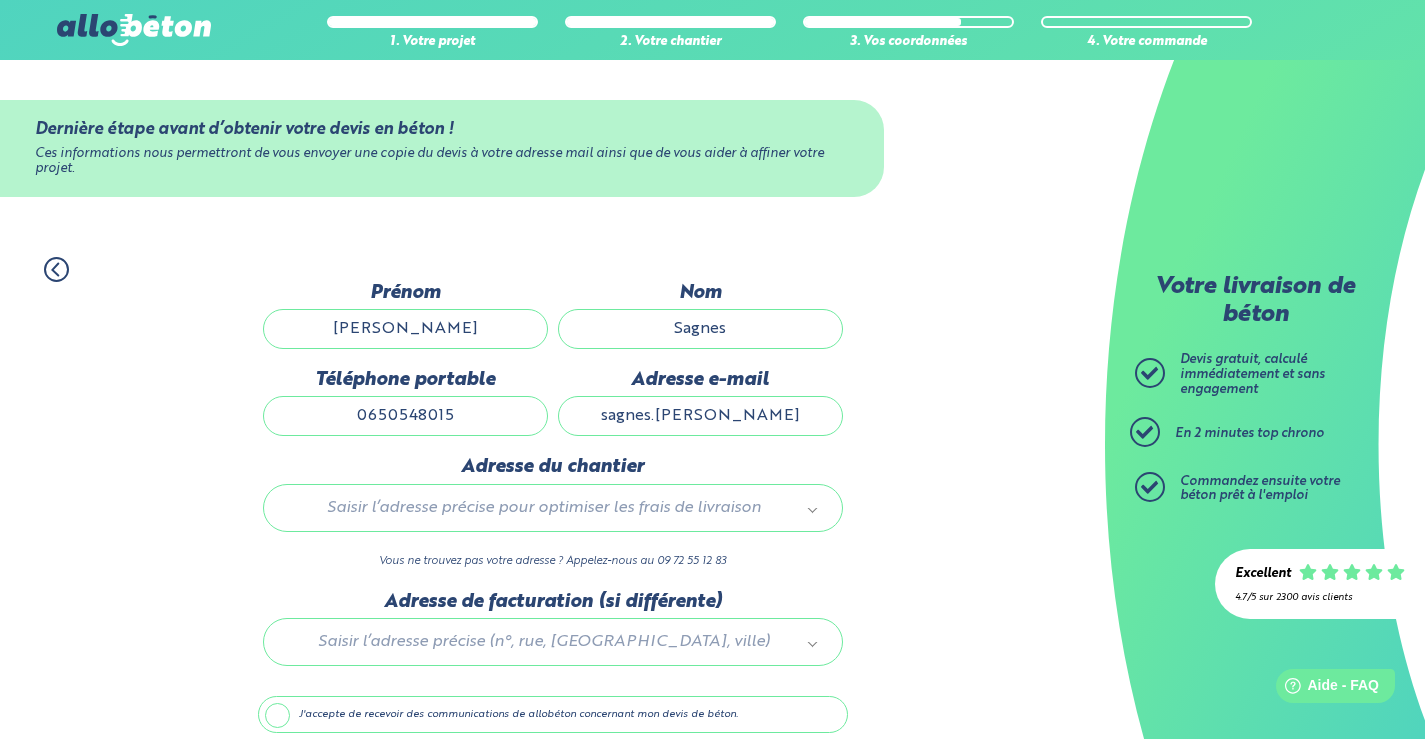 click on "sagnes.pablo" at bounding box center (700, 416) 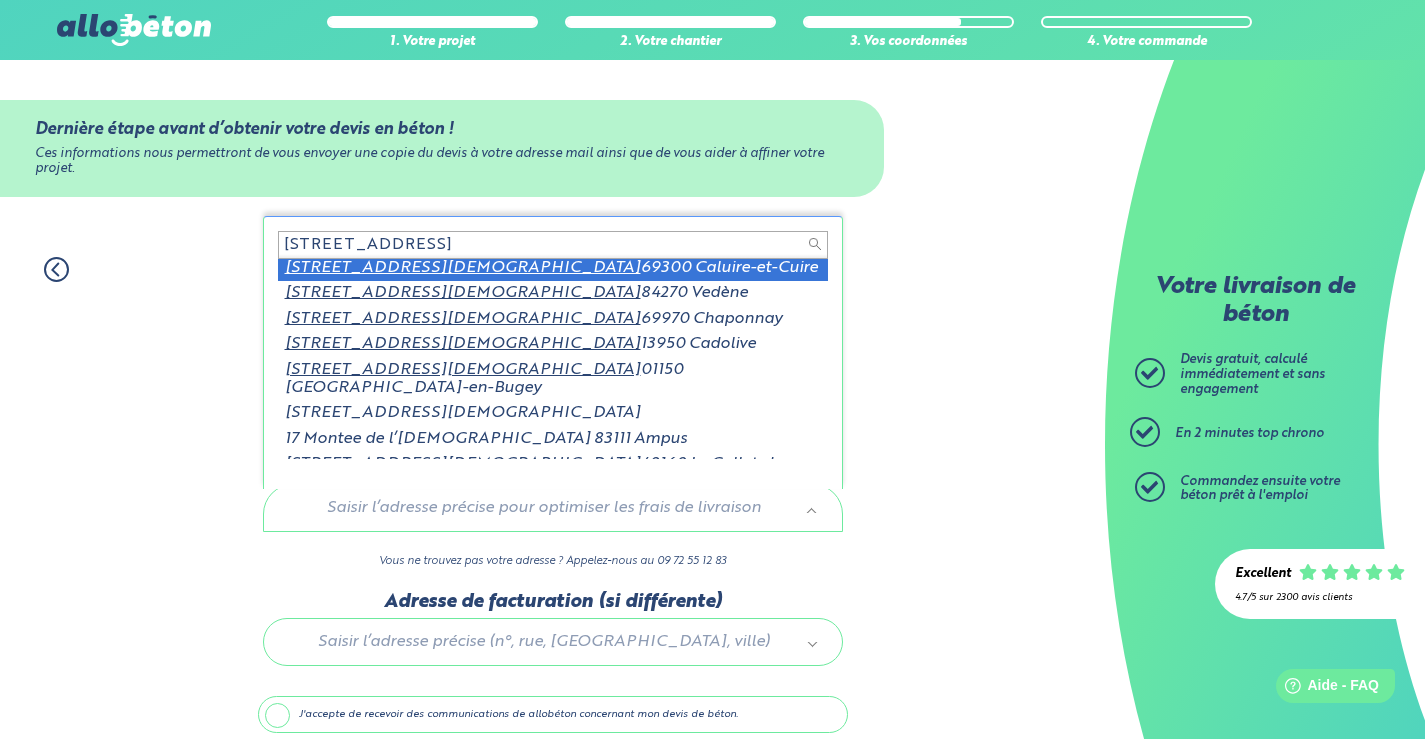scroll, scrollTop: 0, scrollLeft: 0, axis: both 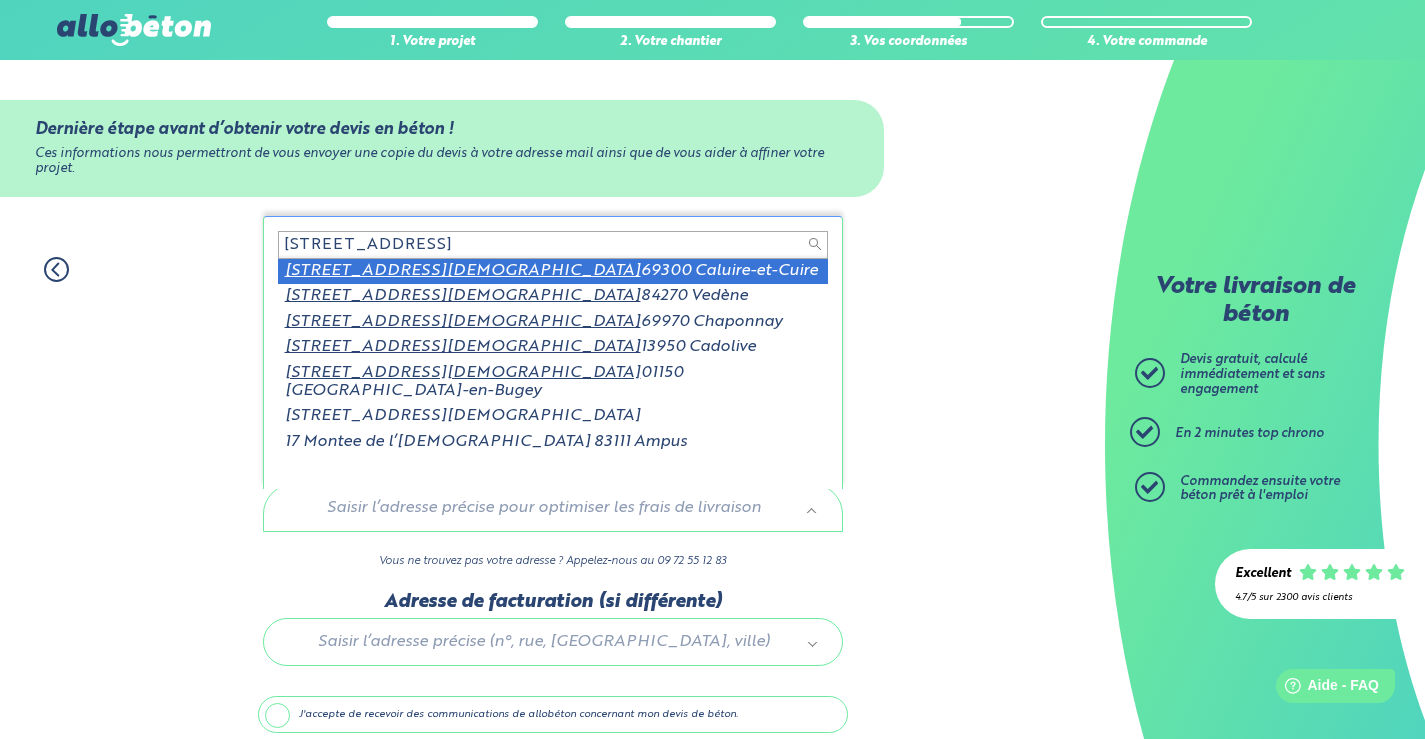 type on "17 montée de l'église" 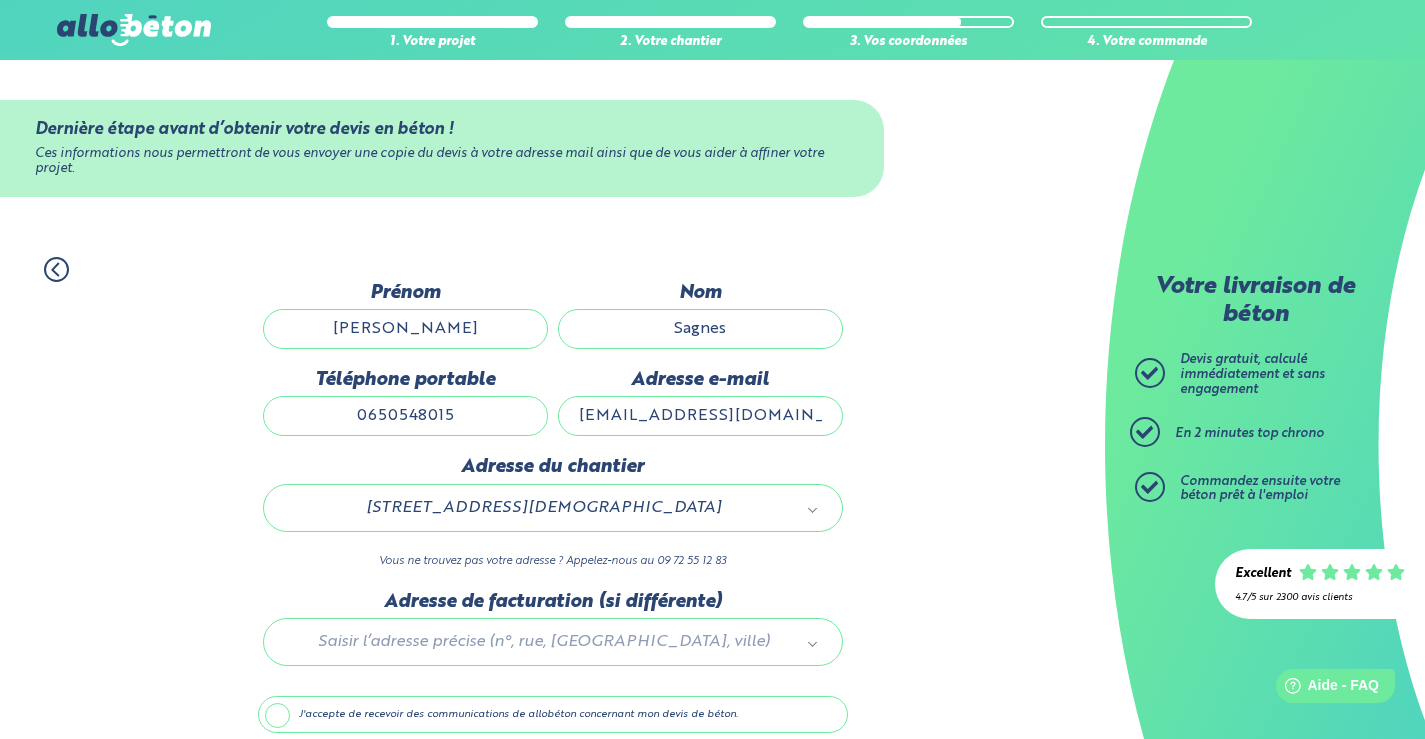 click at bounding box center [553, 638] 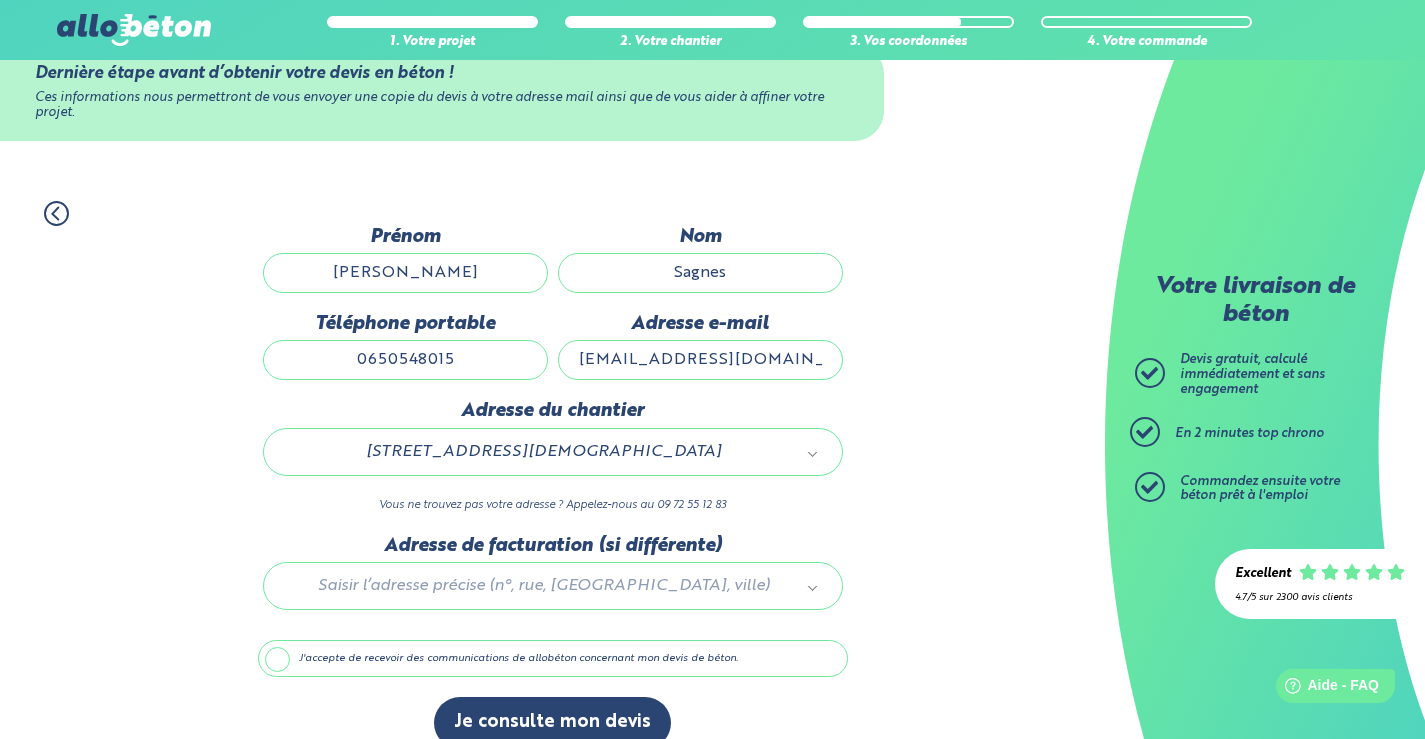 scroll, scrollTop: 86, scrollLeft: 0, axis: vertical 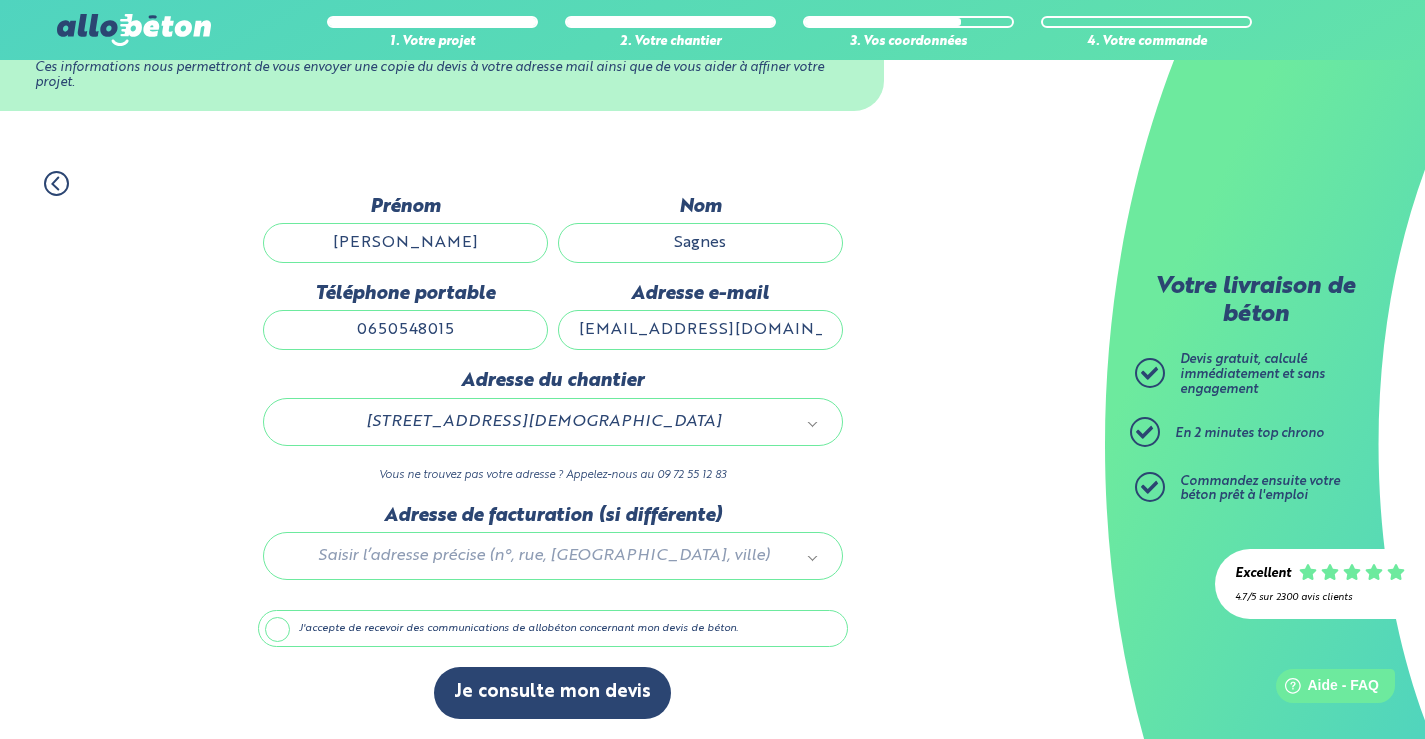 click on "J'accepte de recevoir des communications de allobéton concernant mon devis de béton." at bounding box center [553, 629] 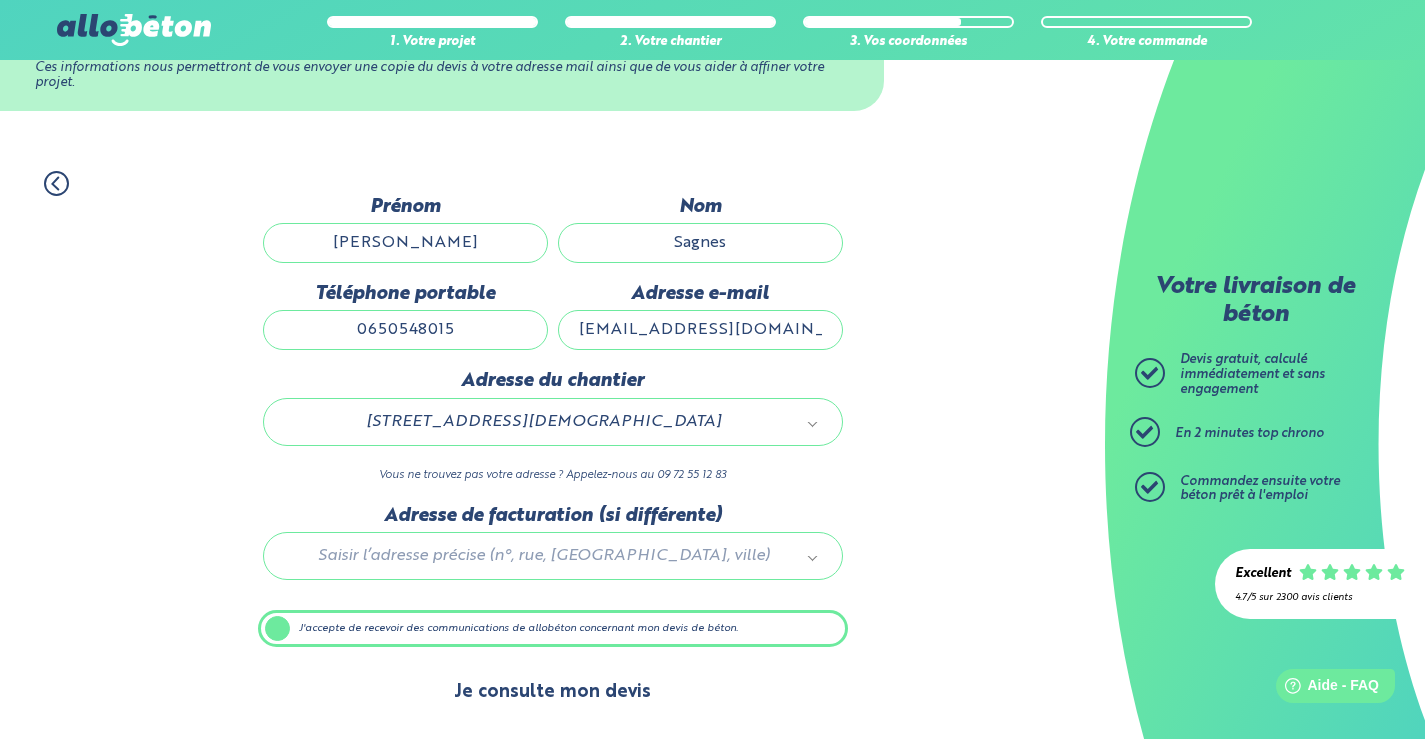 click on "Je consulte mon devis" at bounding box center [552, 692] 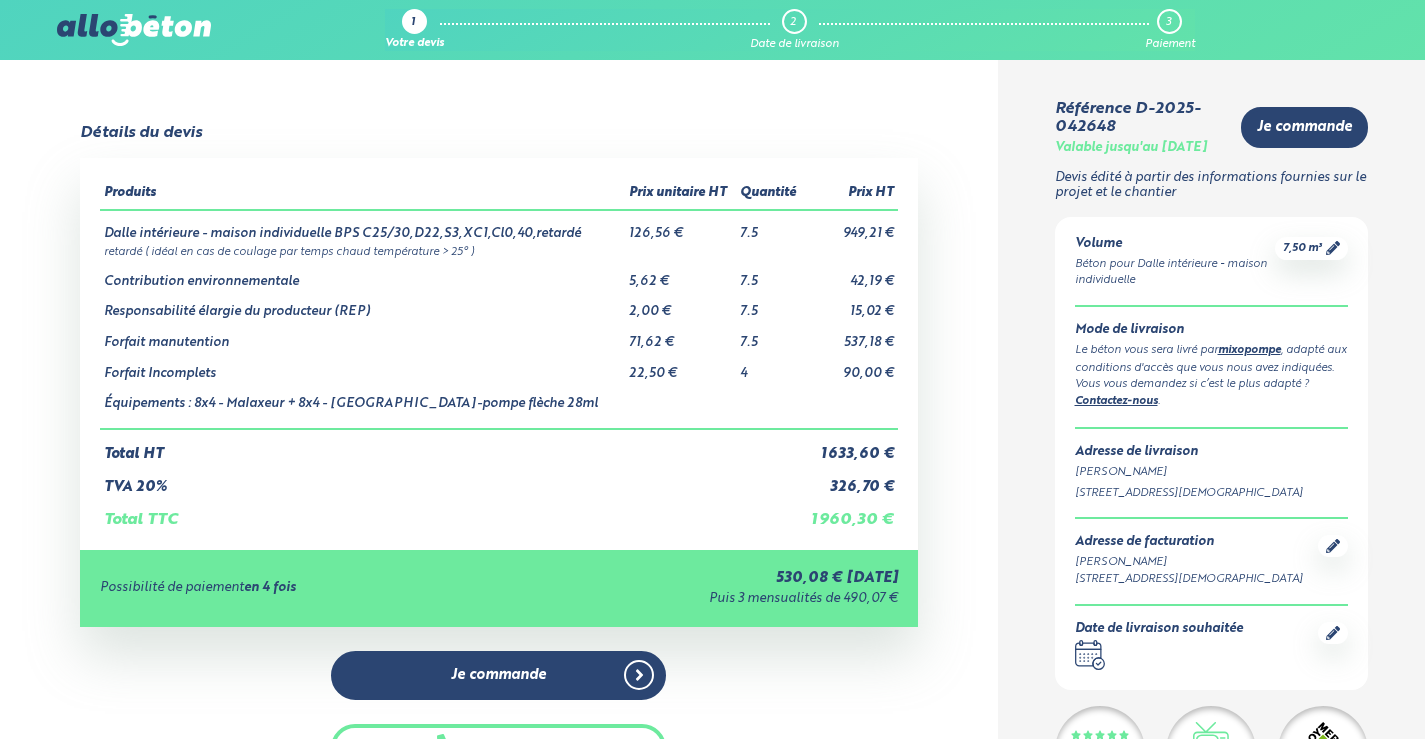 scroll, scrollTop: 0, scrollLeft: 0, axis: both 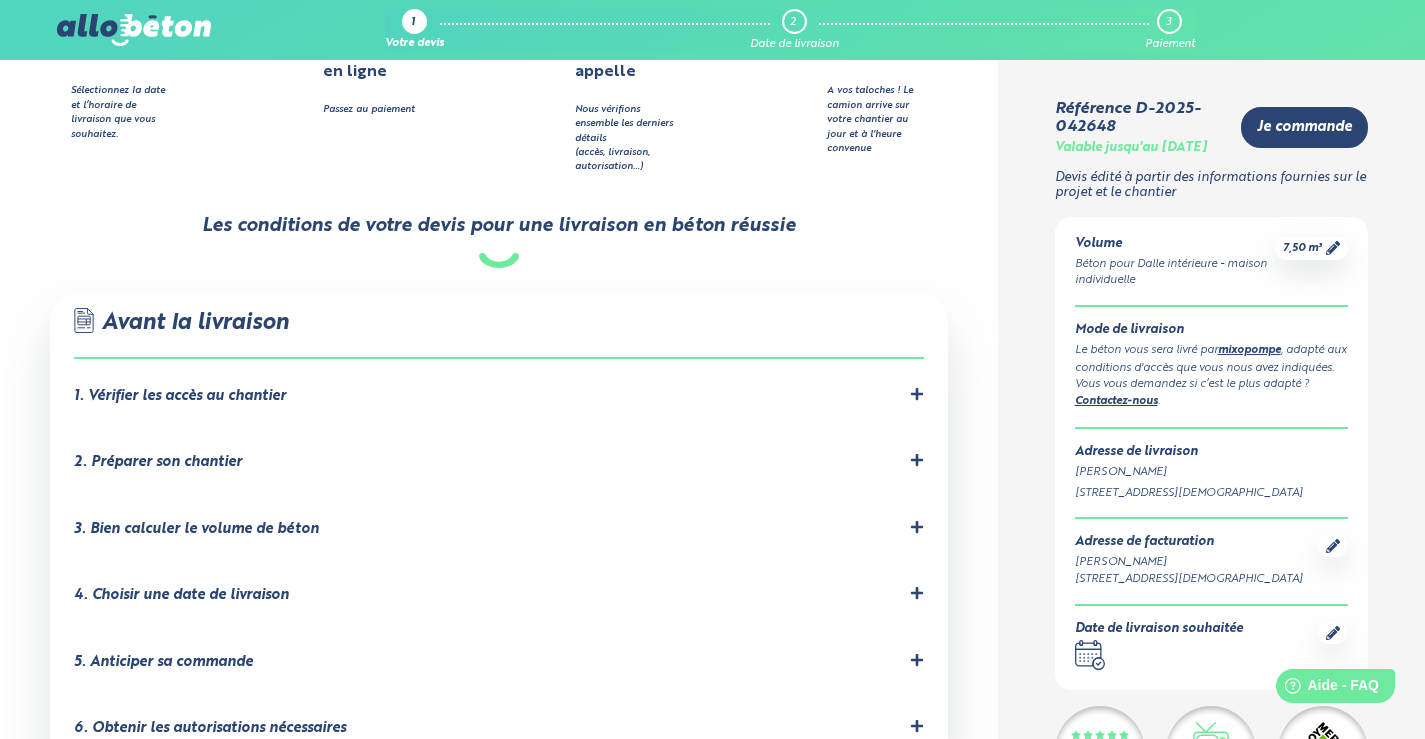 click on "1. Vérifier les accès au chantier" at bounding box center [499, 396] 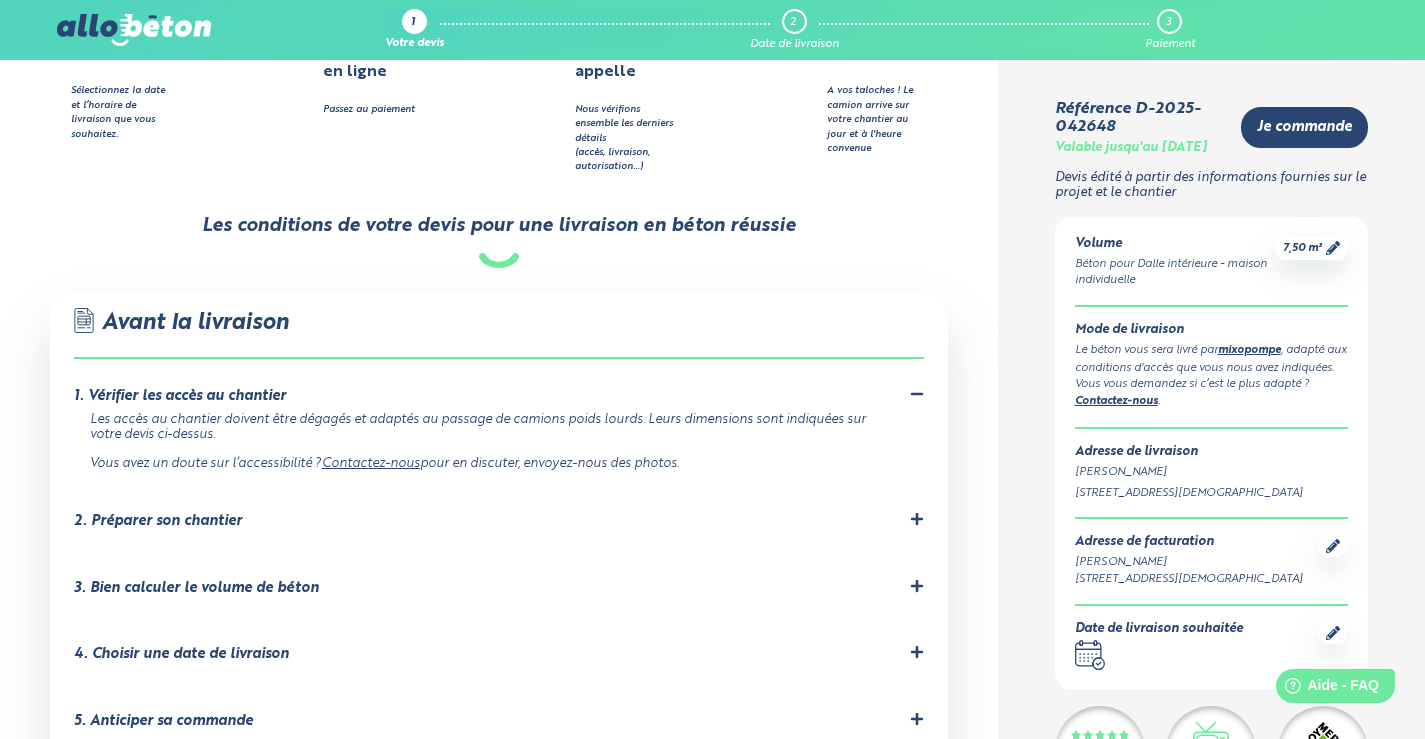 click on "1. Vérifier les accès au chantier" at bounding box center [499, 396] 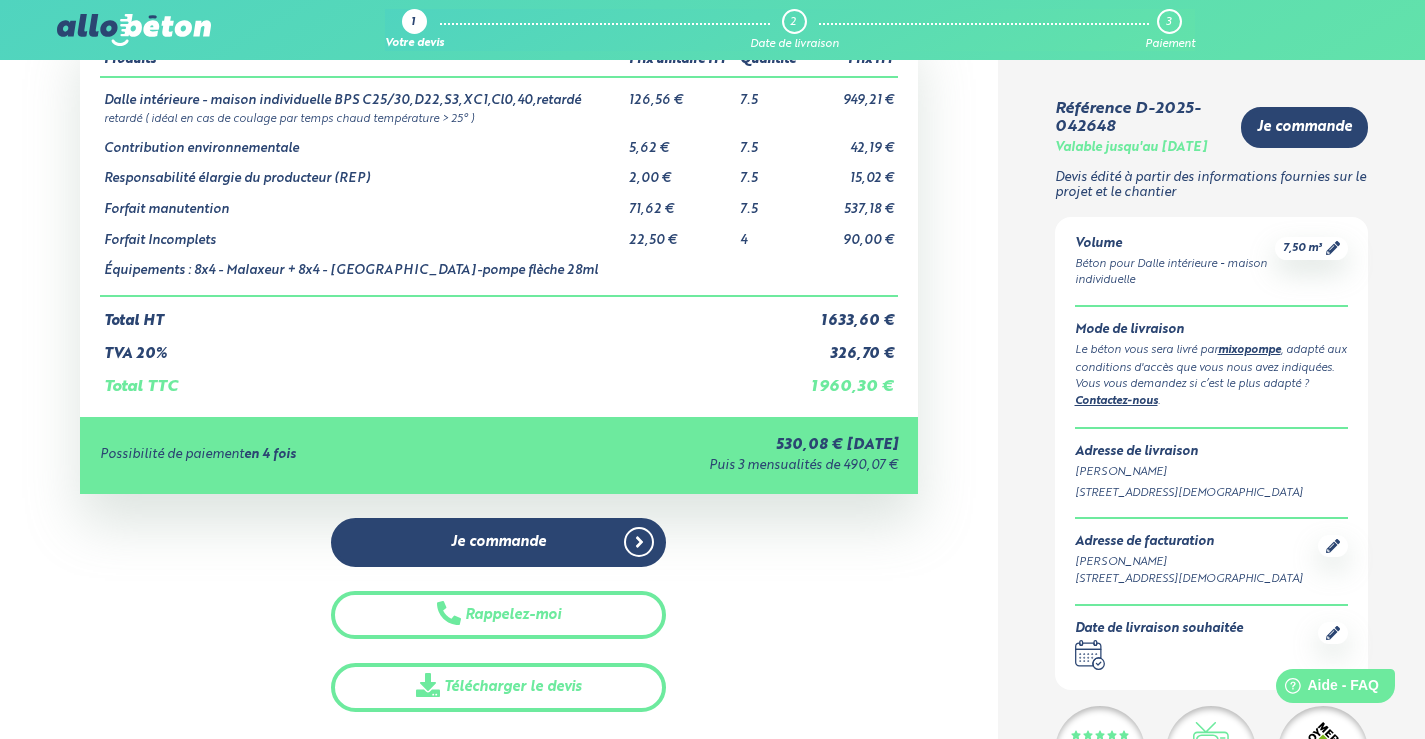 scroll, scrollTop: 100, scrollLeft: 0, axis: vertical 